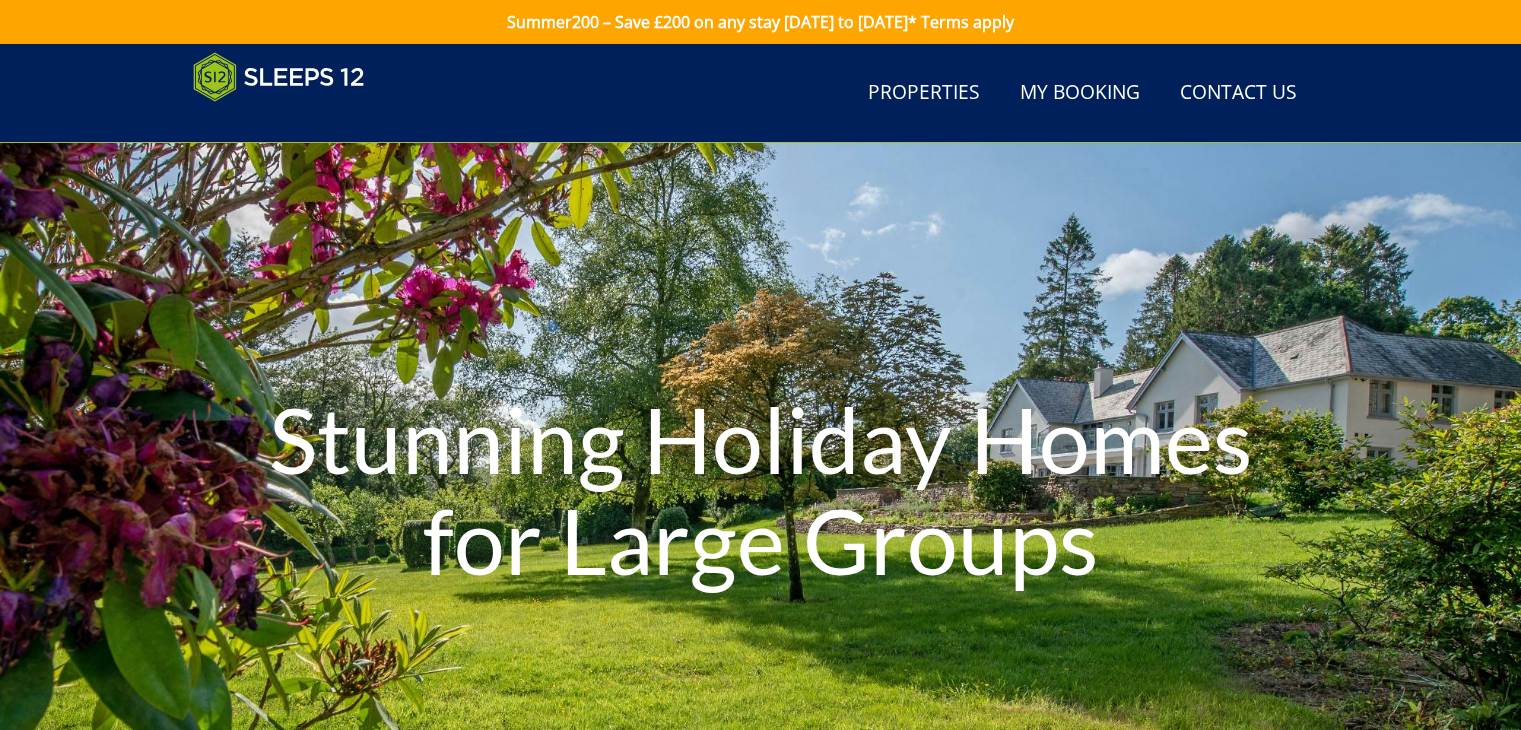 scroll, scrollTop: 587, scrollLeft: 0, axis: vertical 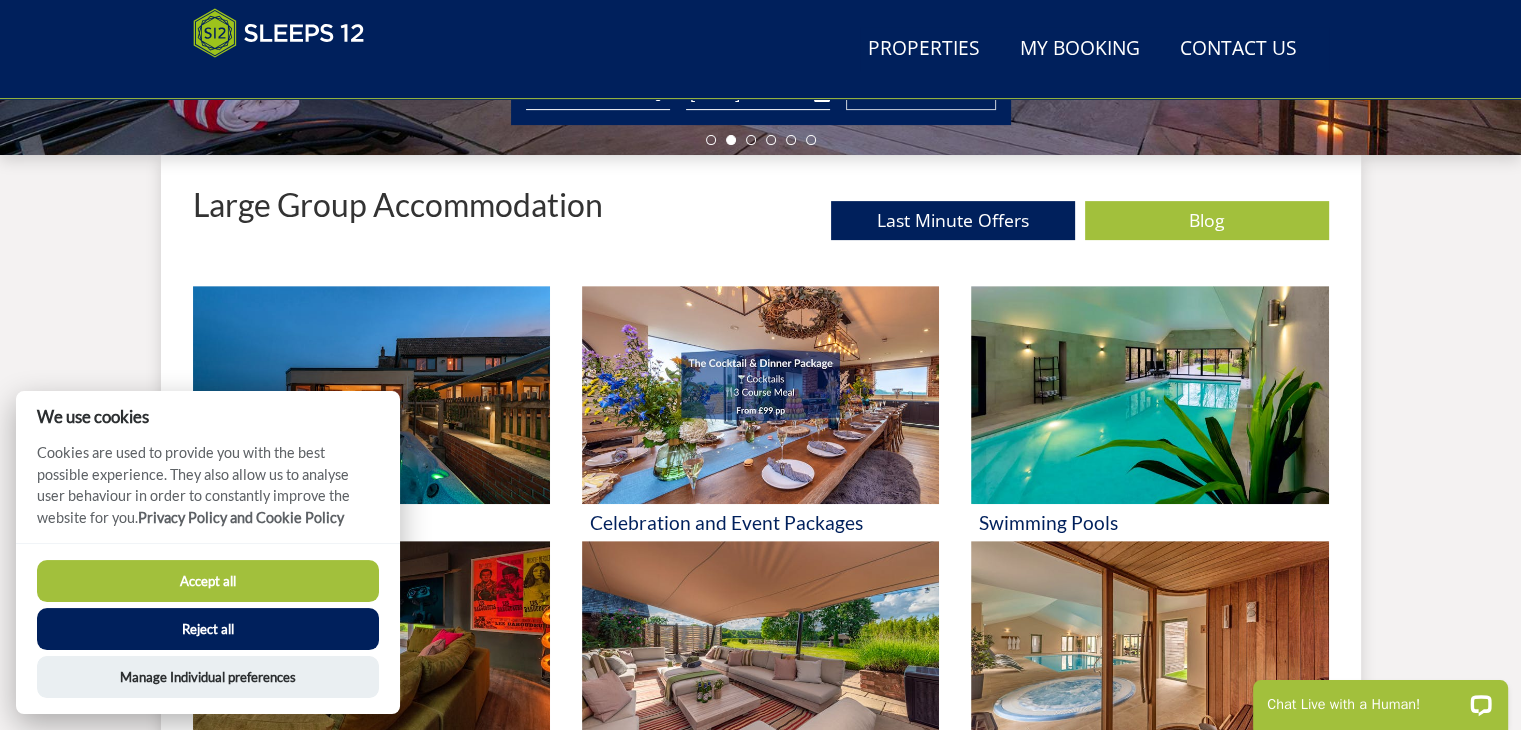click on "Reject all" at bounding box center [208, 629] 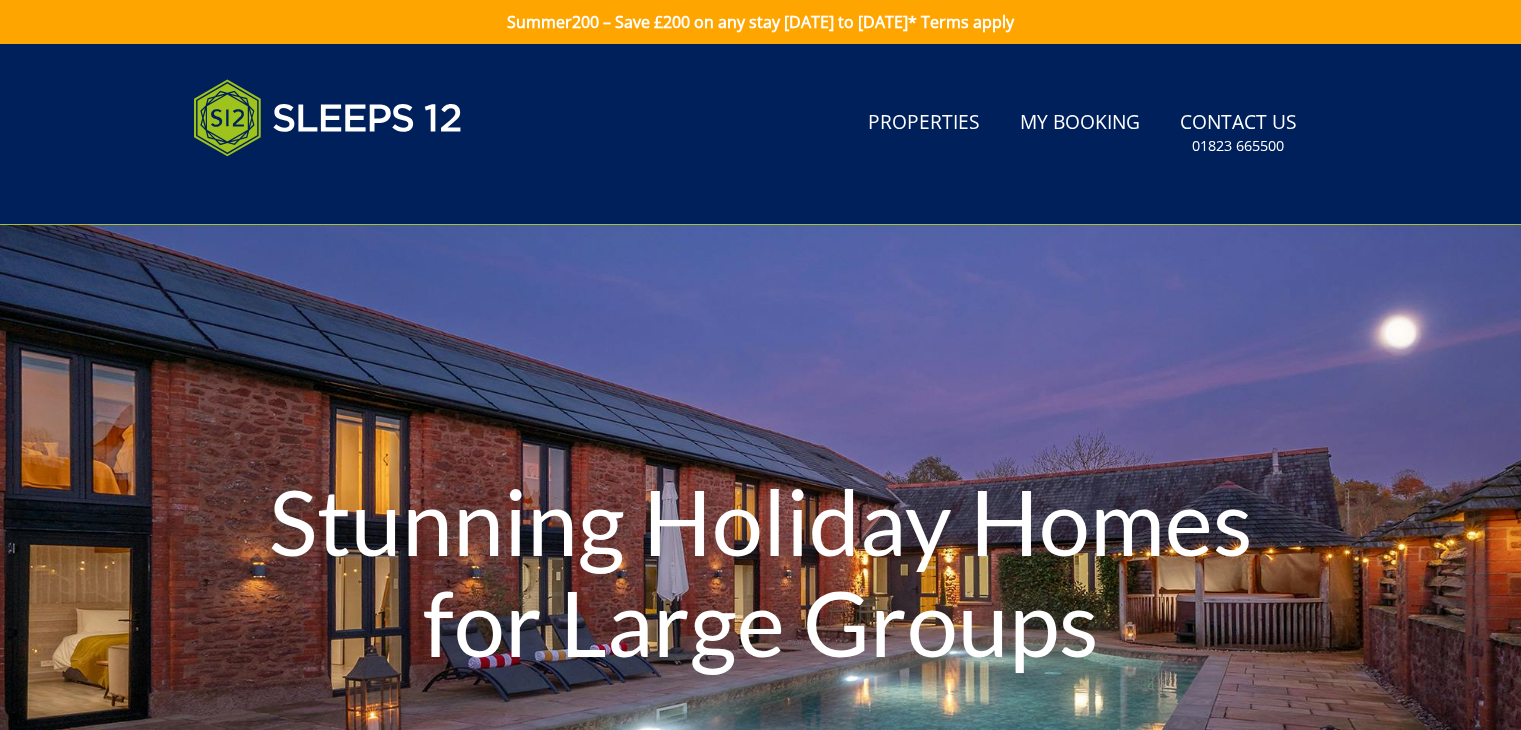 scroll, scrollTop: 770, scrollLeft: 0, axis: vertical 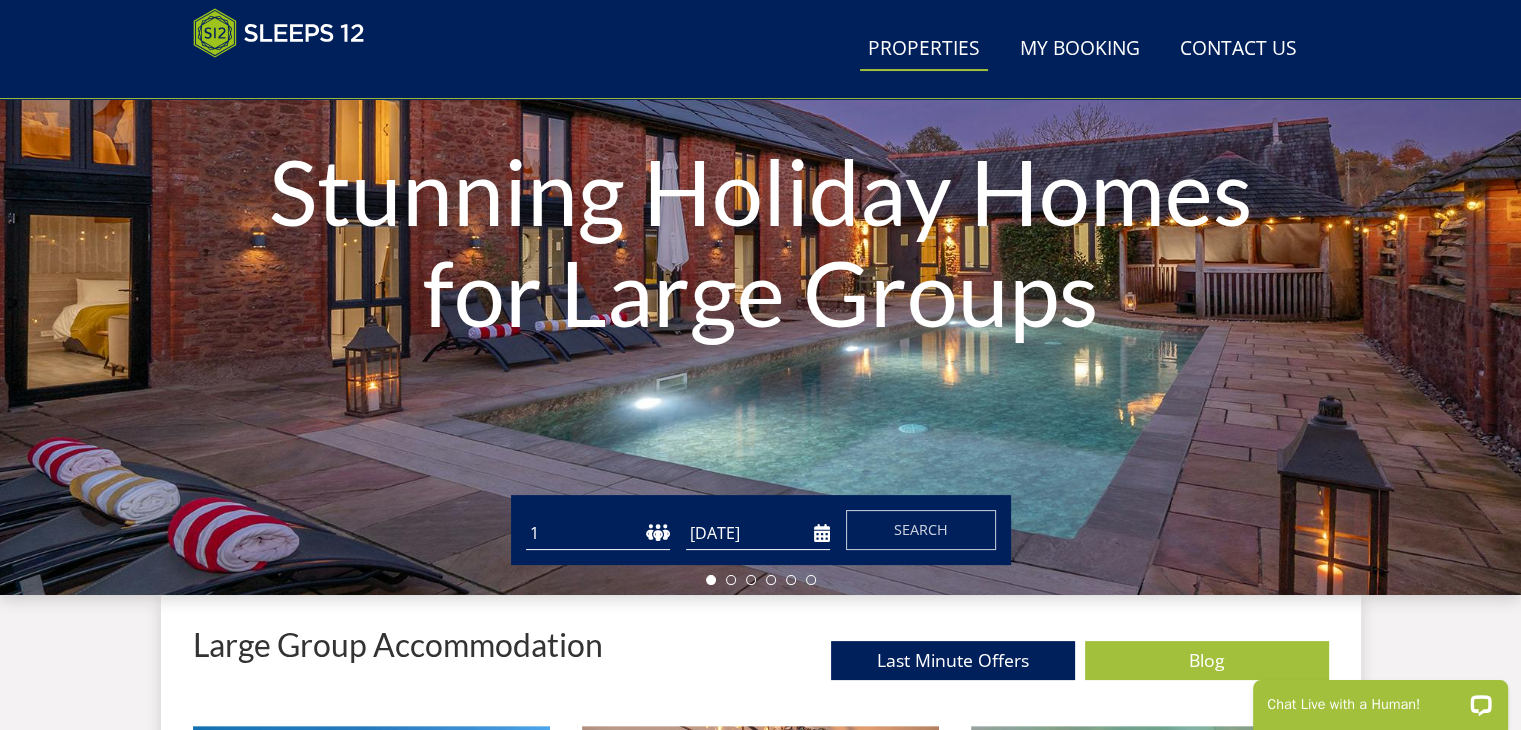 click on "Properties" at bounding box center [924, 49] 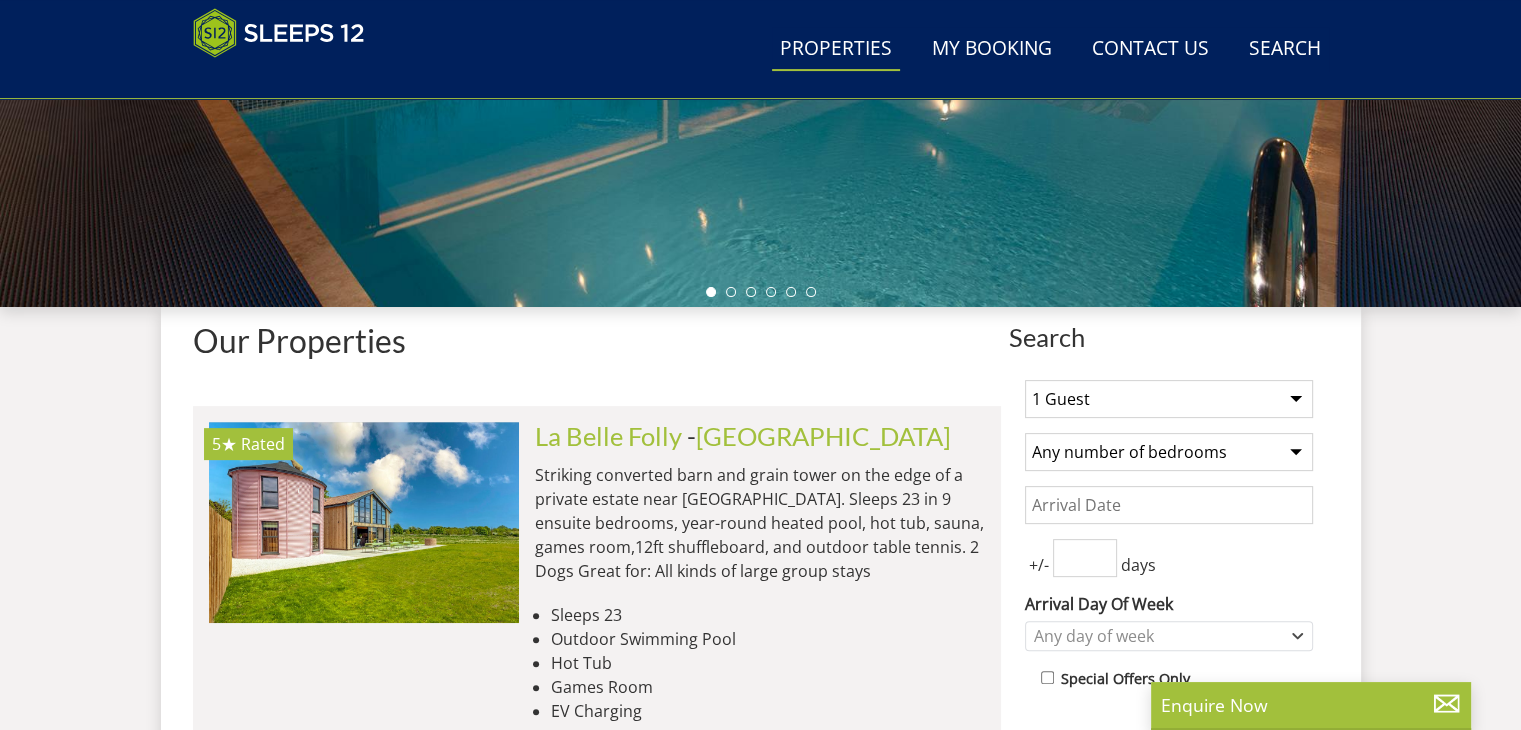 scroll, scrollTop: 811, scrollLeft: 0, axis: vertical 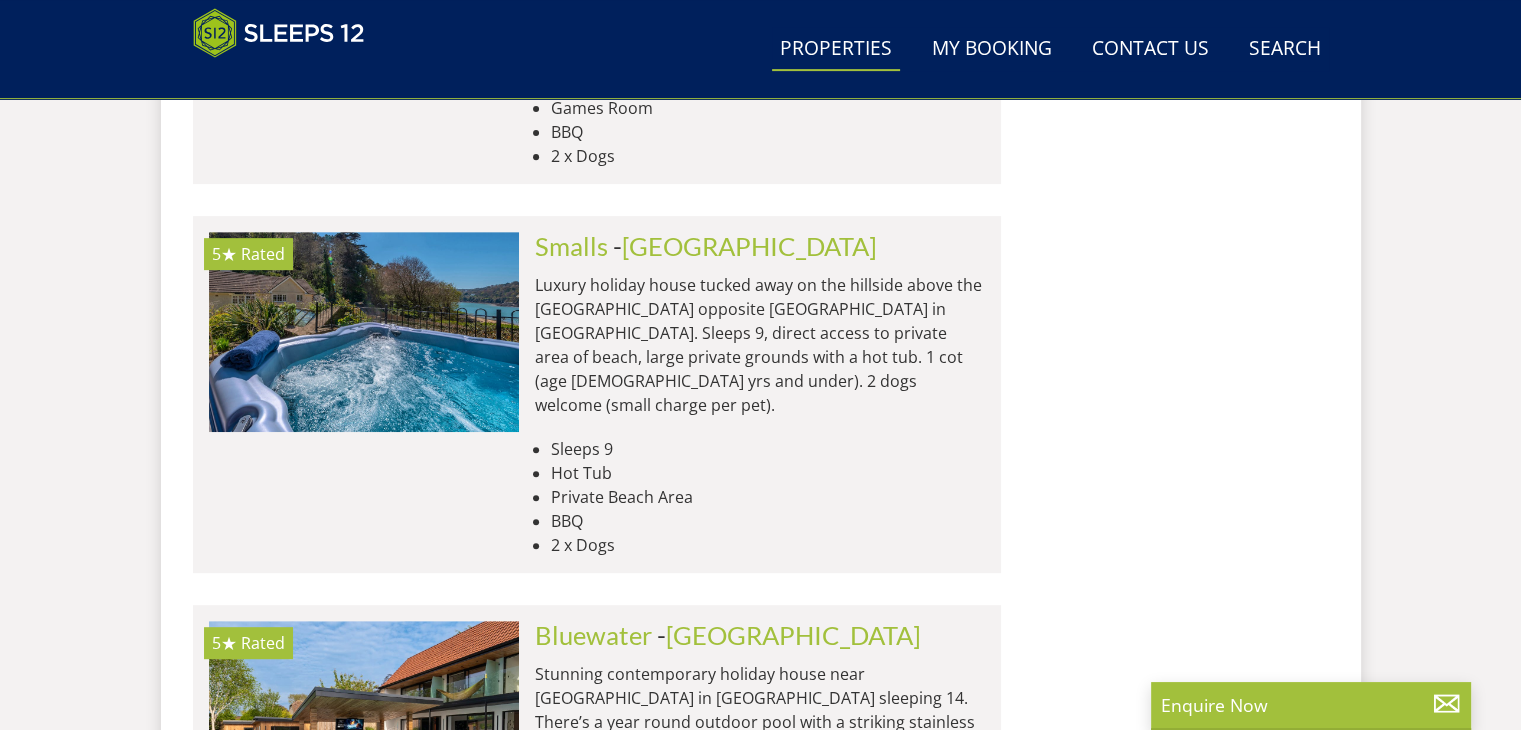 click on "Properties
Our Properties
5★
Rated" at bounding box center (597, -3216) 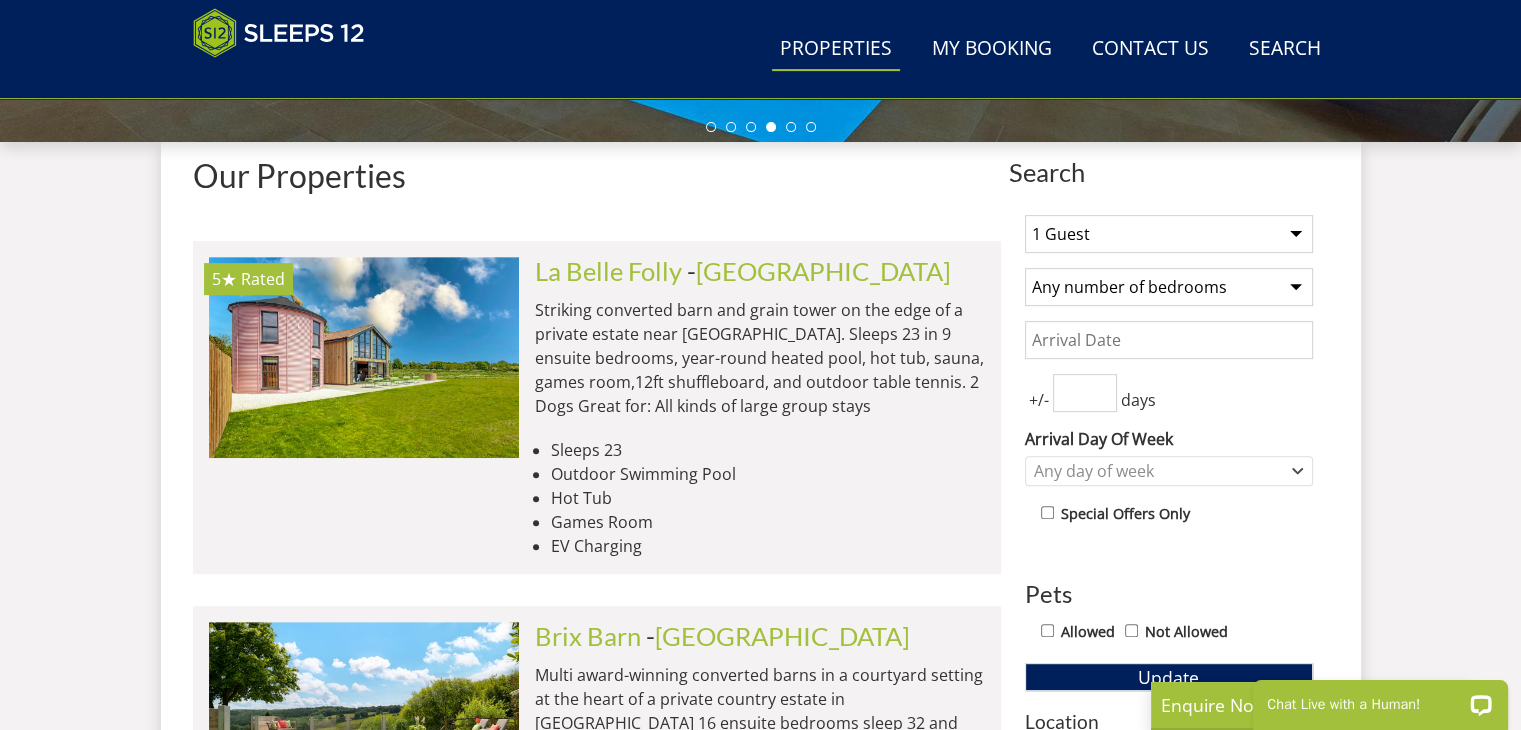 scroll, scrollTop: 697, scrollLeft: 0, axis: vertical 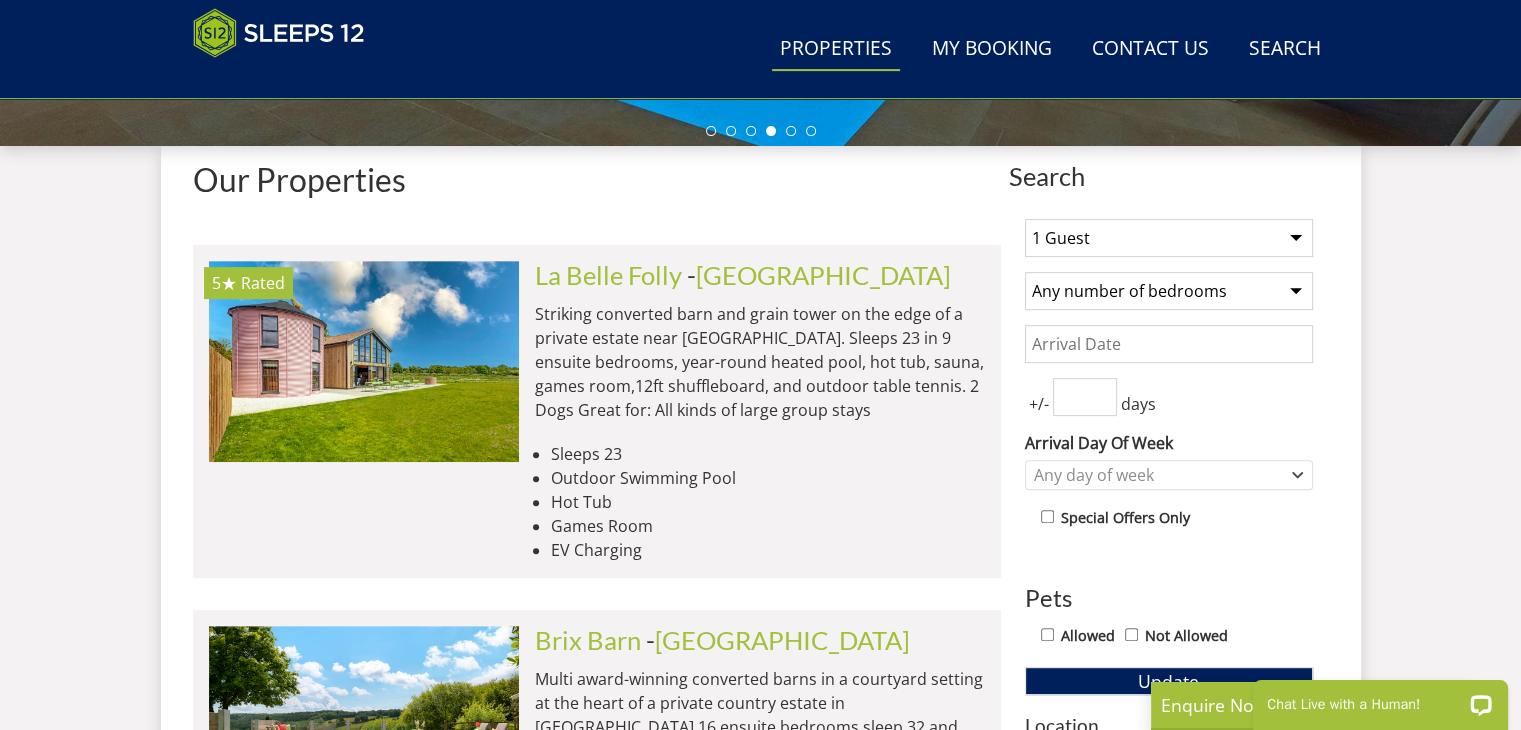click on "1 Guest
2 Guests
3 Guests
4 Guests
5 Guests
6 Guests
7 Guests
8 Guests
9 Guests
10 Guests
11 Guests
12 Guests
13 Guests
14 Guests
15 Guests
16 Guests
17 Guests
18 Guests
19 Guests
20 Guests
21 Guests
22 Guests
23 Guests
24 Guests
25 Guests
26 Guests
27 Guests
28 Guests
29 Guests
30 Guests
31 Guests
32 Guests
33 Guests
34 Guests
35 Guests
36 Guests
37 Guests
38 Guests
39 Guests
40 Guests
41 Guests
42 Guests
43 Guests
44 Guests
45 Guests
46 Guests
47 Guests
48 Guests
49 Guests
50 Guests
51 Guests
52 Guests
53 Guests
54 Guests
55 Guests
56 Guests
57 Guests
58 Guests
59 Guests
60 Guests
61 Guests
62 Guests
63 Guests
64 Guests
65 Guests
66 Guests
67 Guests
68 Guests
69 Guests
70 Guests
71 Guests
72 Guests
73 Guests
74 Guests
75 Guests
76 Guests
77 Guests
78 Guests
79 Guests
80 Guests
81 Guests
82 Guests
83 Guests
84 Guests
85 Guests
86 Guests" at bounding box center [1169, 238] 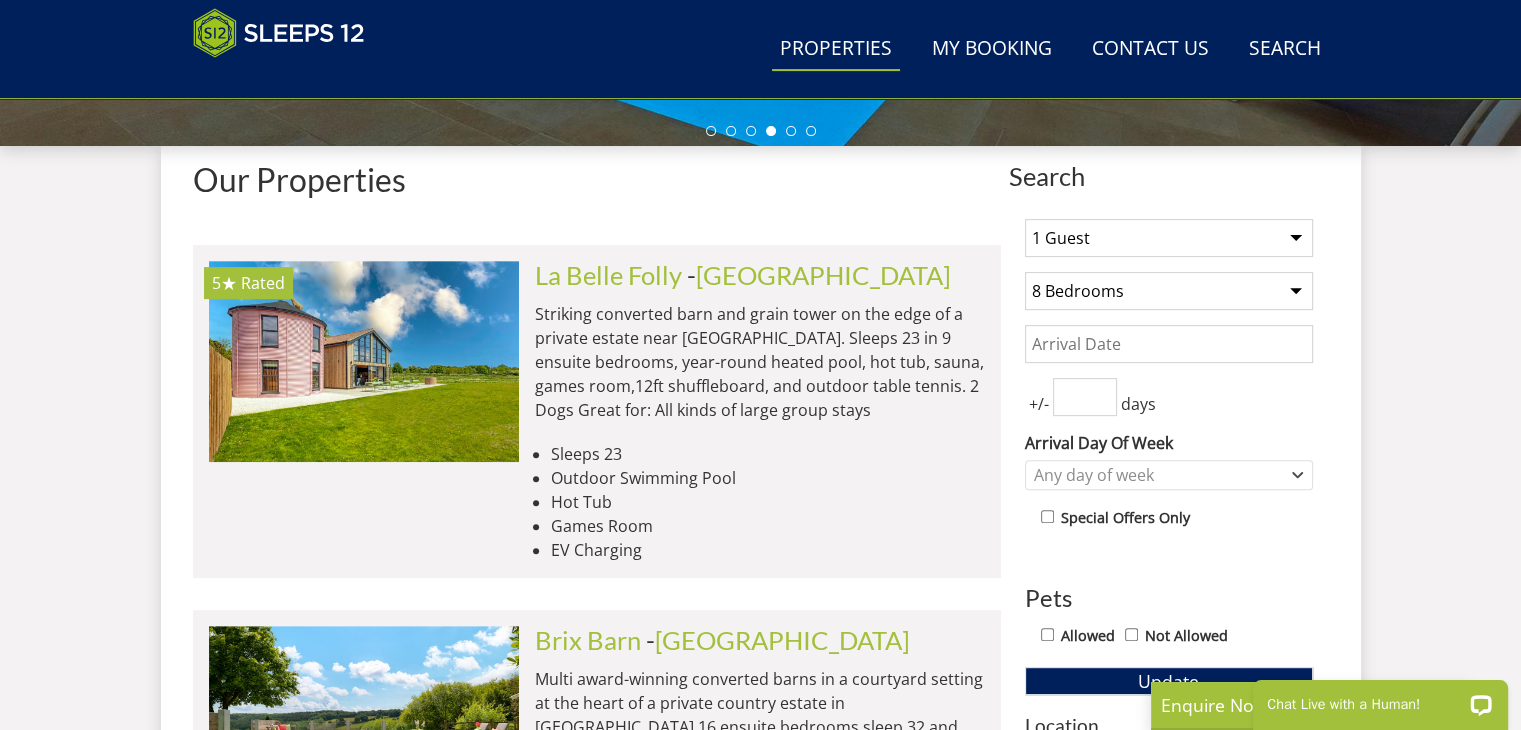 click on "Any number of bedrooms
1 Bedroom
2 Bedrooms
3 Bedrooms
4 Bedrooms
5 Bedrooms
6 Bedrooms
7 Bedrooms
8 Bedrooms
9 Bedrooms
10 Bedrooms
11 Bedrooms
12 Bedrooms
13 Bedrooms
14 Bedrooms
15 Bedrooms
16 Bedrooms
17 Bedrooms
18 Bedrooms
19 Bedrooms
20 Bedrooms
21 Bedrooms
22 Bedrooms
23 Bedrooms
24 Bedrooms
25 Bedrooms" at bounding box center [1169, 291] 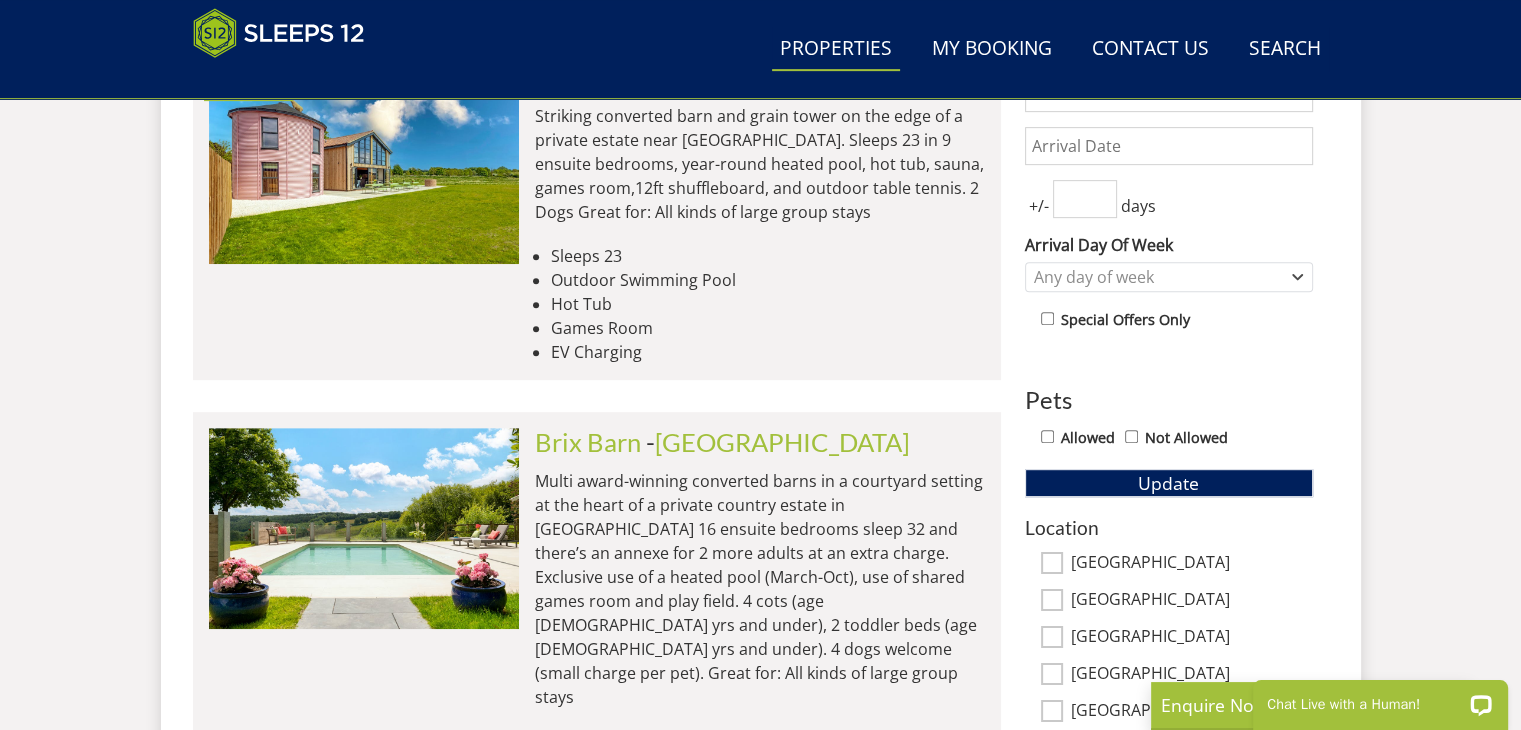 scroll, scrollTop: 896, scrollLeft: 0, axis: vertical 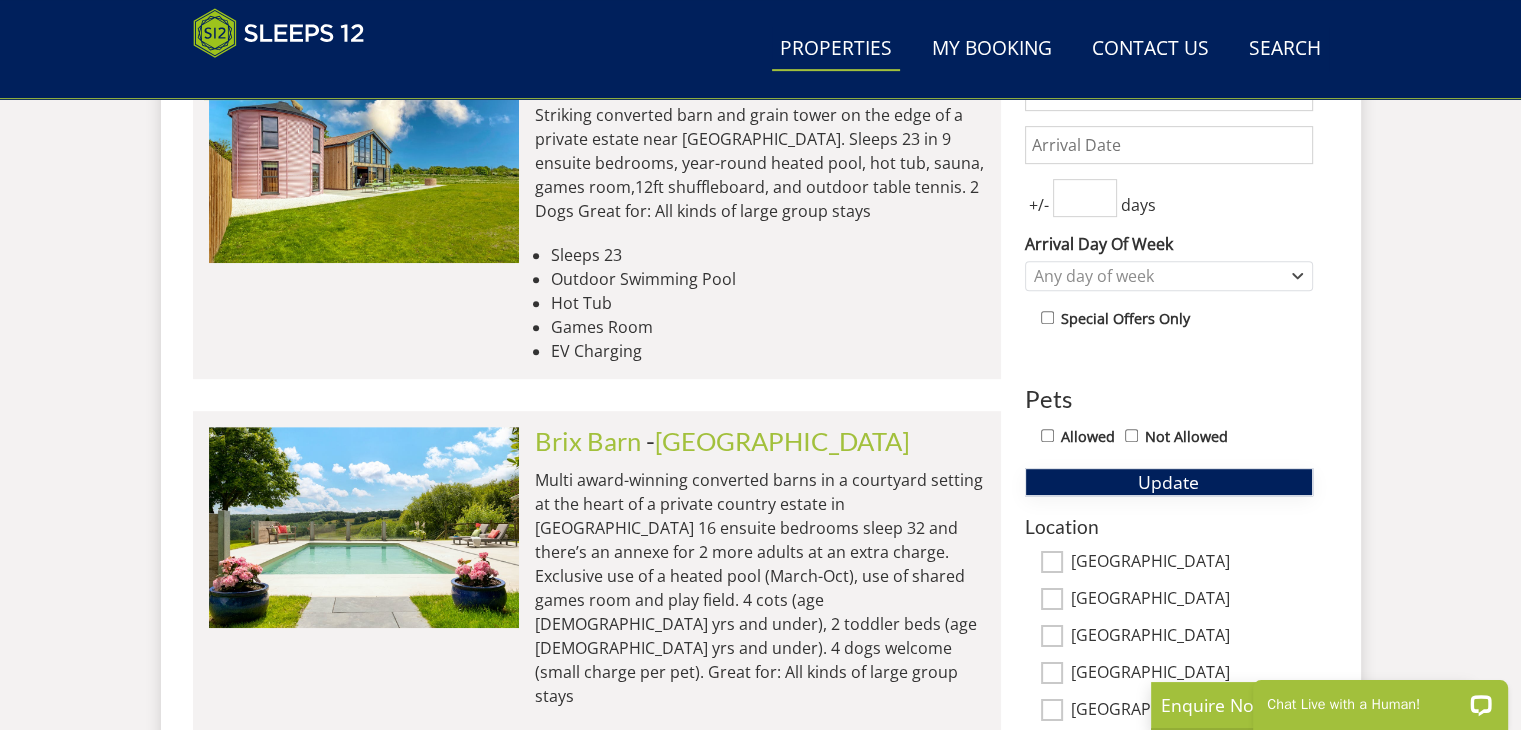drag, startPoint x: 1174, startPoint y: 471, endPoint x: 1136, endPoint y: 469, distance: 38.052597 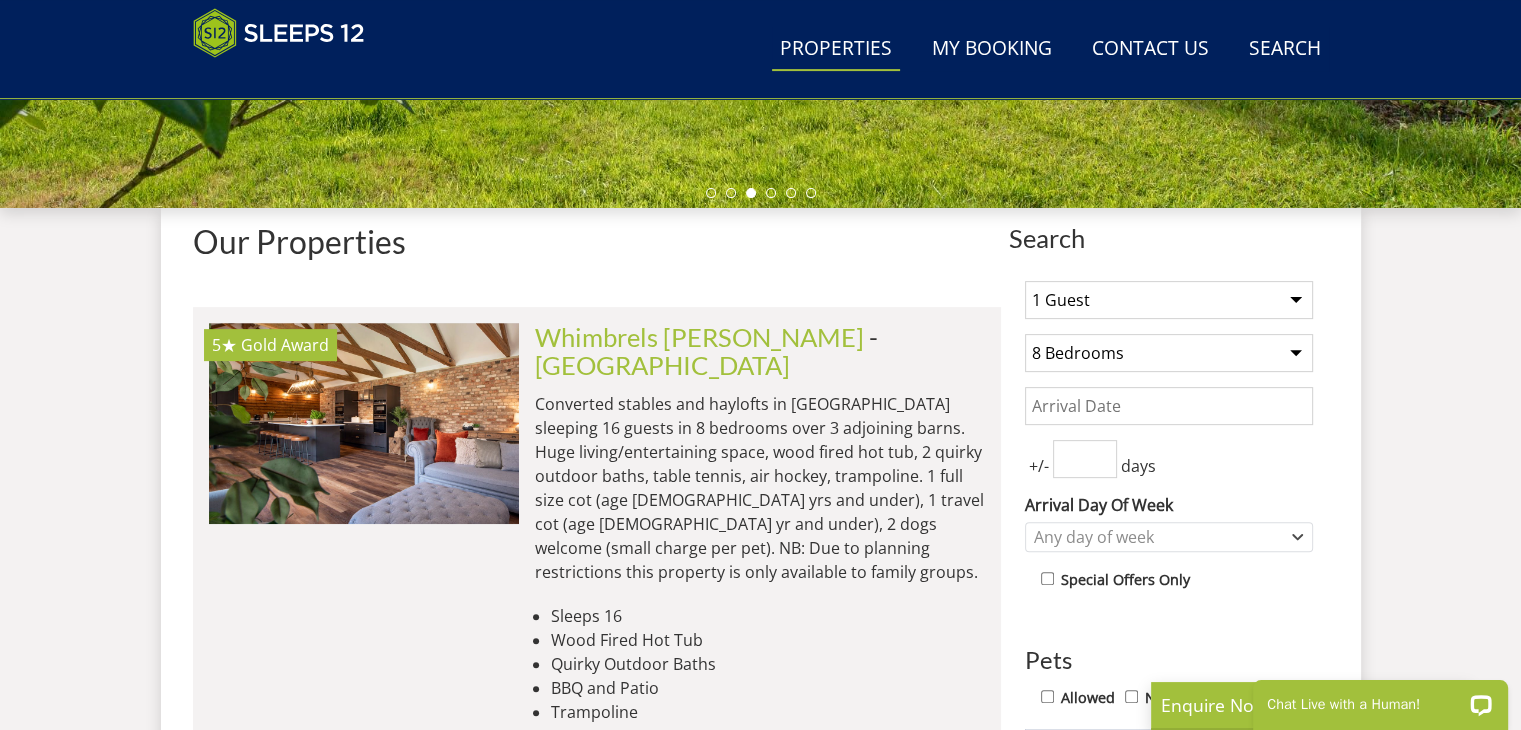 scroll, scrollTop: 703, scrollLeft: 0, axis: vertical 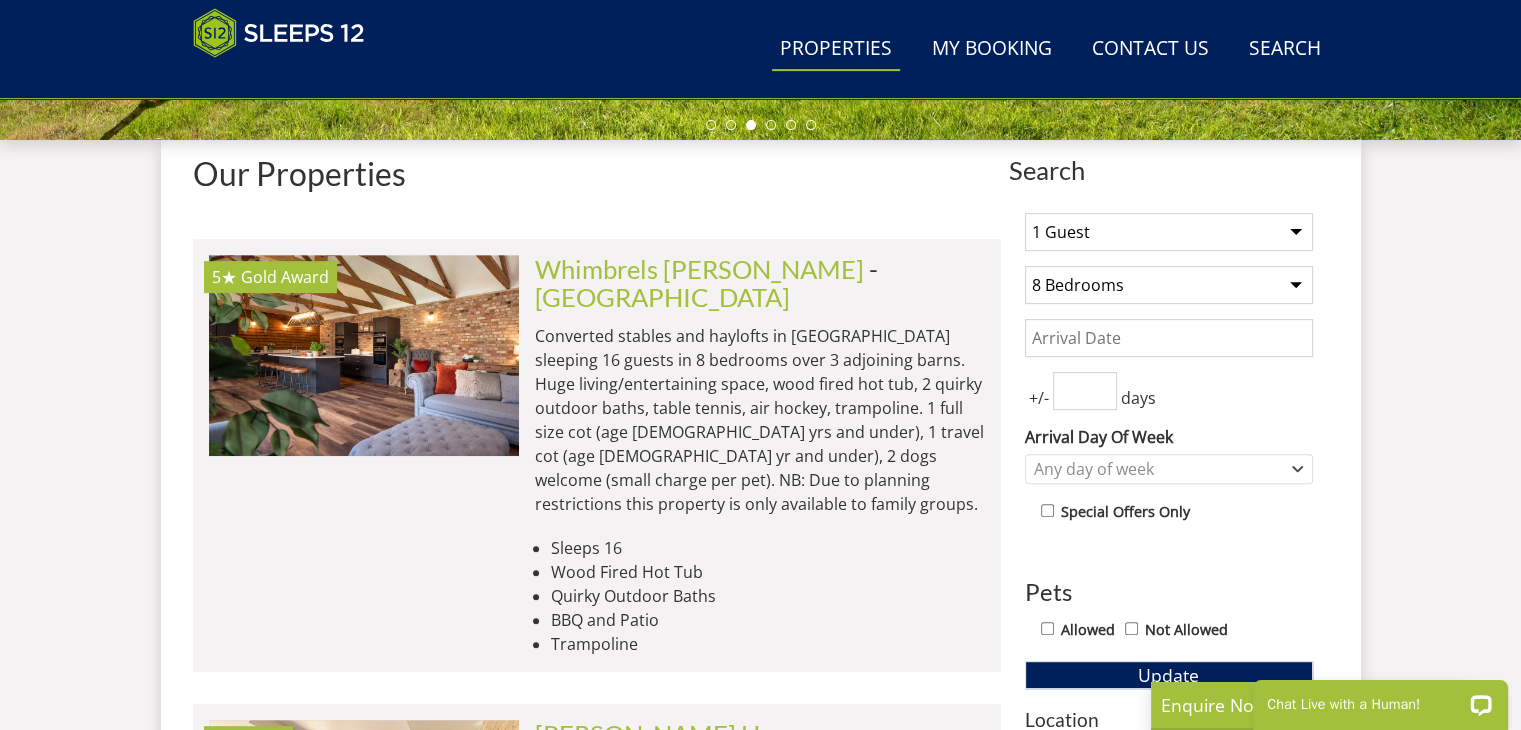 click on "Any number of bedrooms
1 Bedroom
2 Bedrooms
3 Bedrooms
4 Bedrooms
5 Bedrooms
6 Bedrooms
7 Bedrooms
8 Bedrooms
9 Bedrooms
10 Bedrooms
11 Bedrooms
12 Bedrooms
13 Bedrooms
14 Bedrooms
15 Bedrooms
16 Bedrooms
17 Bedrooms
18 Bedrooms
19 Bedrooms
20 Bedrooms
21 Bedrooms
22 Bedrooms
23 Bedrooms
24 Bedrooms
25 Bedrooms" at bounding box center [1169, 285] 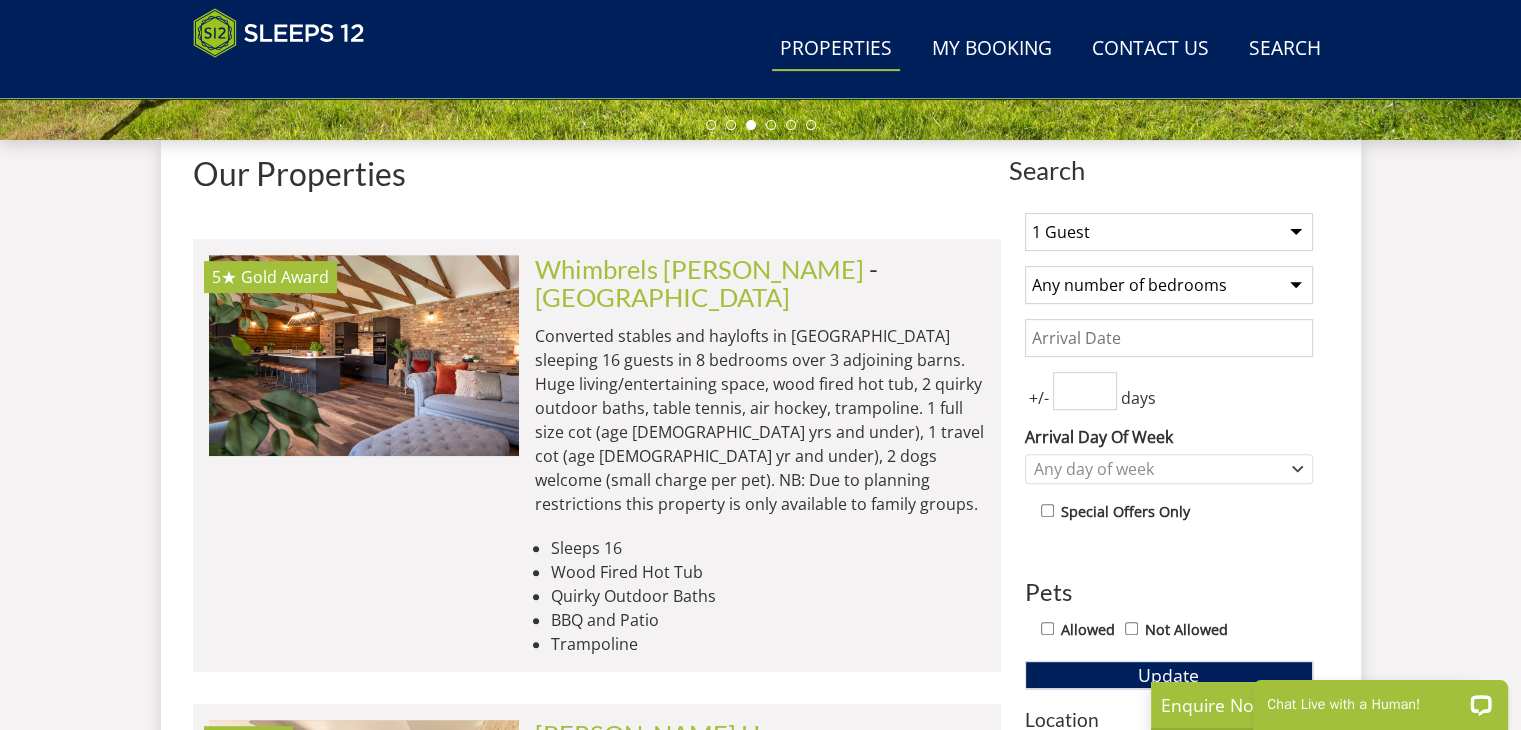 click on "Any number of bedrooms
1 Bedroom
2 Bedrooms
3 Bedrooms
4 Bedrooms
5 Bedrooms
6 Bedrooms
7 Bedrooms
8 Bedrooms
9 Bedrooms
10 Bedrooms
11 Bedrooms
12 Bedrooms
13 Bedrooms
14 Bedrooms
15 Bedrooms
16 Bedrooms
17 Bedrooms
18 Bedrooms
19 Bedrooms
20 Bedrooms
21 Bedrooms
22 Bedrooms
23 Bedrooms
24 Bedrooms
25 Bedrooms" at bounding box center [1169, 285] 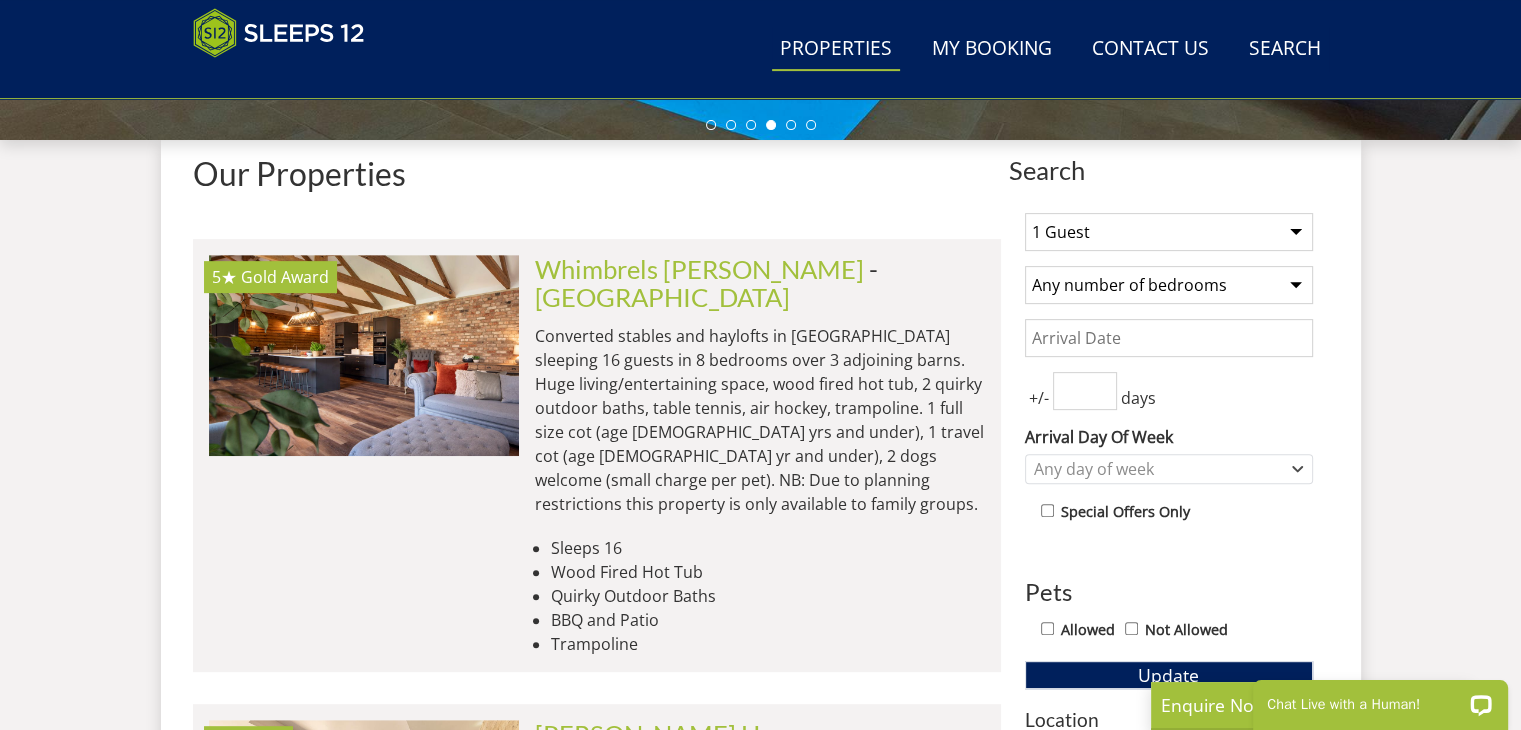 click on "1 Guest
2 Guests
3 Guests
4 Guests
5 Guests
6 Guests
7 Guests
8 Guests
9 Guests
10 Guests
11 Guests
12 Guests
13 Guests
14 Guests
15 Guests
16 Guests
17 Guests
18 Guests
19 Guests
20 Guests
21 Guests
22 Guests
23 Guests
24 Guests
25 Guests
26 Guests
27 Guests
28 Guests
29 Guests
30 Guests
31 Guests
32 Guests
33 Guests
34 Guests
35 Guests
36 Guests
37 Guests
38 Guests
39 Guests
40 Guests
41 Guests
42 Guests
43 Guests
44 Guests
45 Guests
46 Guests
47 Guests
48 Guests
49 Guests
50 Guests
51 Guests
52 Guests
53 Guests
54 Guests
55 Guests
56 Guests
57 Guests
58 Guests
59 Guests
60 Guests
61 Guests
62 Guests
63 Guests
64 Guests
65 Guests
66 Guests
67 Guests
68 Guests
69 Guests
70 Guests
71 Guests
72 Guests
73 Guests
74 Guests
75 Guests
76 Guests
77 Guests
78 Guests
79 Guests
80 Guests
81 Guests
82 Guests
83 Guests
84 Guests
85 Guests
86 Guests" at bounding box center [1169, 232] 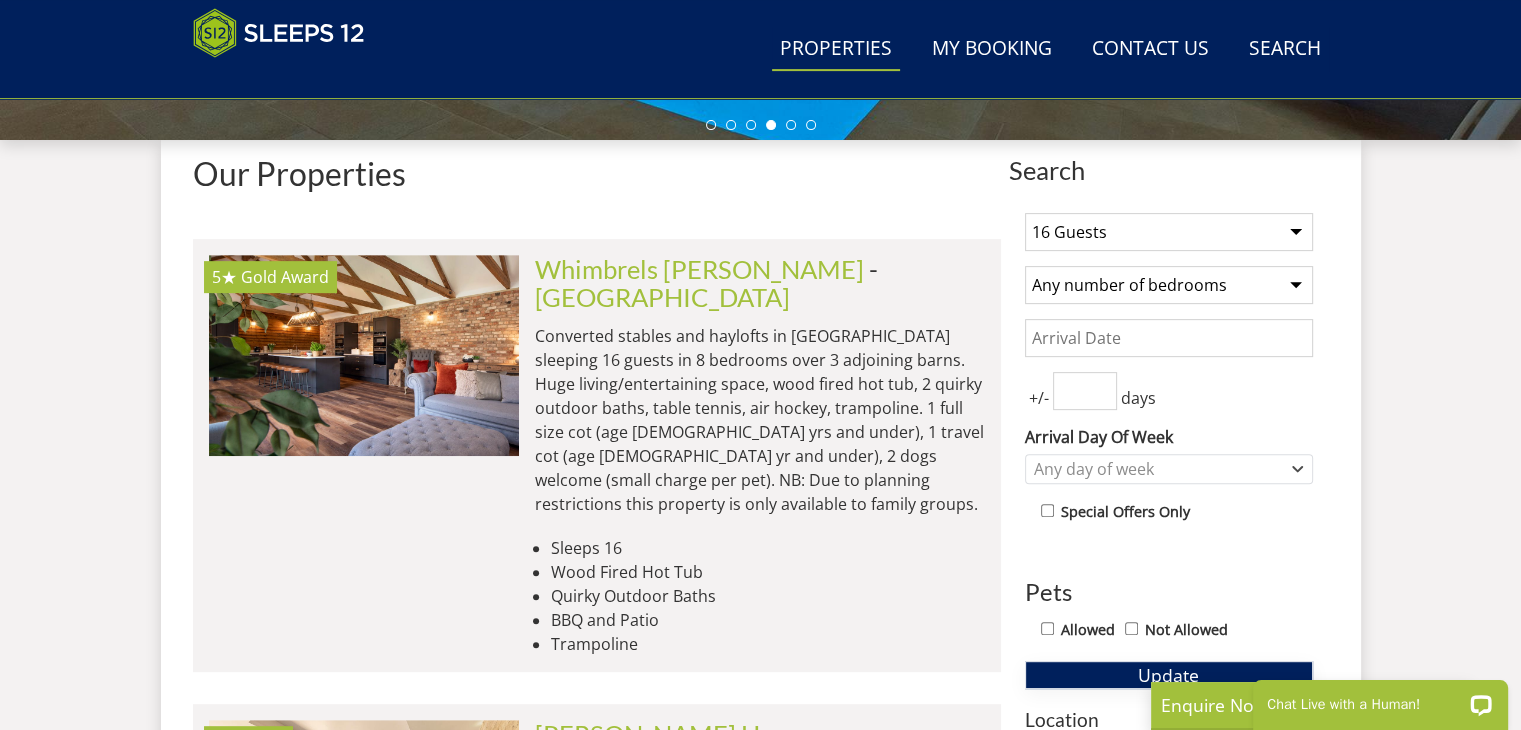 click on "Update" at bounding box center (1169, 675) 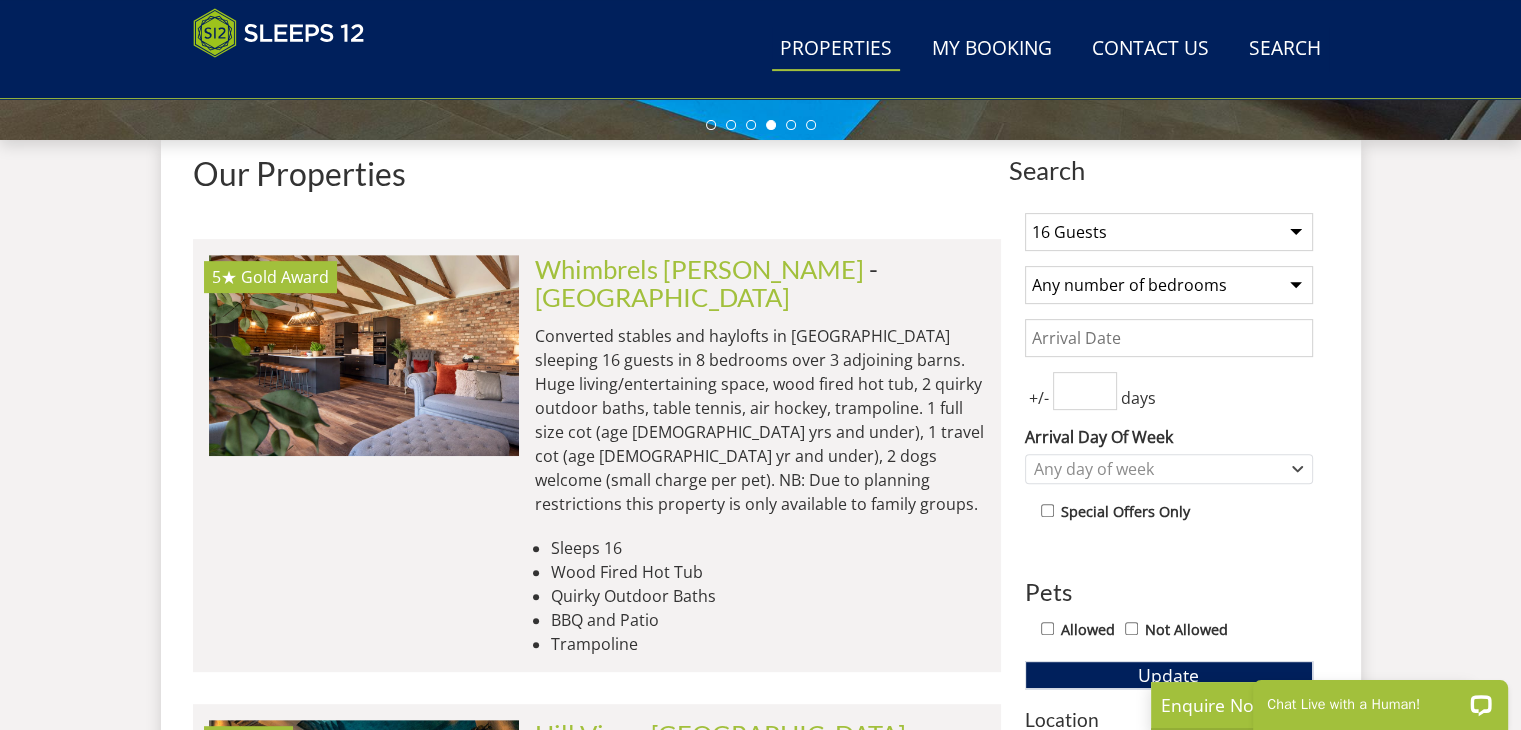 click on "1 Guest
2 Guests
3 Guests
4 Guests
5 Guests
6 Guests
7 Guests
8 Guests
9 Guests
10 Guests
11 Guests
12 Guests
13 Guests
14 Guests
15 Guests
16 Guests
17 Guests
18 Guests
19 Guests
20 Guests
21 Guests
22 Guests
23 Guests
24 Guests
25 Guests
26 Guests
27 Guests
28 Guests
29 Guests
30 Guests
31 Guests
32 Guests
33 Guests
34 Guests
35 Guests
36 Guests
37 Guests
38 Guests
39 Guests
40 Guests
41 Guests
42 Guests
43 Guests
44 Guests
45 Guests
46 Guests
47 Guests
48 Guests
49 Guests
50 Guests
51 Guests
52 Guests
53 Guests
54 Guests
55 Guests
56 Guests
57 Guests
58 Guests
59 Guests
60 Guests
61 Guests
62 Guests
63 Guests
64 Guests
65 Guests
66 Guests
67 Guests
68 Guests
69 Guests
70 Guests
71 Guests
72 Guests
73 Guests
74 Guests
75 Guests
76 Guests
77 Guests
78 Guests
79 Guests
80 Guests
81 Guests
82 Guests
83 Guests
84 Guests
85 Guests
86 Guests" at bounding box center (1169, 232) 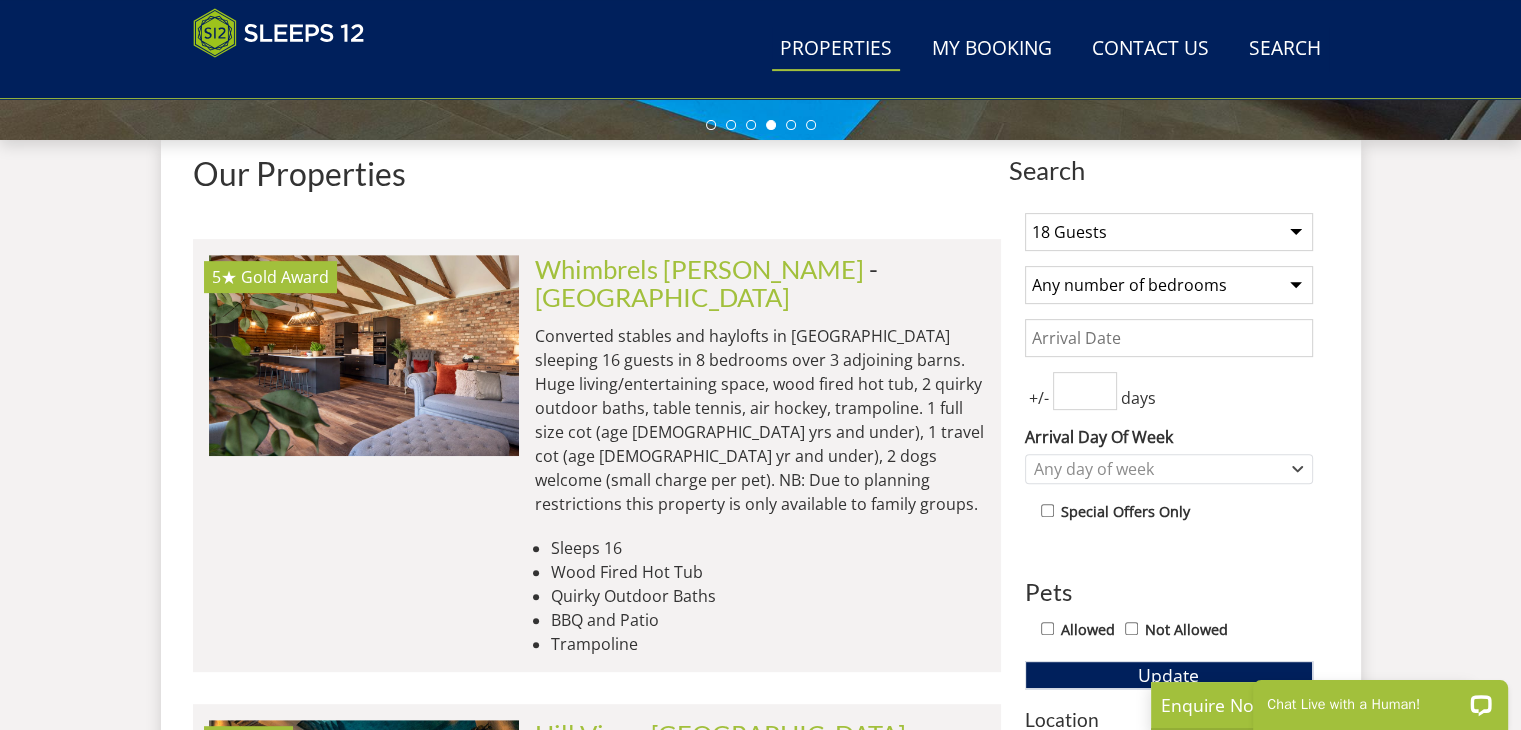 click on "1 Guest
2 Guests
3 Guests
4 Guests
5 Guests
6 Guests
7 Guests
8 Guests
9 Guests
10 Guests
11 Guests
12 Guests
13 Guests
14 Guests
15 Guests
16 Guests
17 Guests
18 Guests
19 Guests
20 Guests
21 Guests
22 Guests
23 Guests
24 Guests
25 Guests
26 Guests
27 Guests
28 Guests
29 Guests
30 Guests
31 Guests
32 Guests
33 Guests
34 Guests
35 Guests
36 Guests
37 Guests
38 Guests
39 Guests
40 Guests
41 Guests
42 Guests
43 Guests
44 Guests
45 Guests
46 Guests
47 Guests
48 Guests
49 Guests
50 Guests
51 Guests
52 Guests
53 Guests
54 Guests
55 Guests
56 Guests
57 Guests
58 Guests
59 Guests
60 Guests
61 Guests
62 Guests
63 Guests
64 Guests
65 Guests
66 Guests
67 Guests
68 Guests
69 Guests
70 Guests
71 Guests
72 Guests
73 Guests
74 Guests
75 Guests
76 Guests
77 Guests
78 Guests
79 Guests
80 Guests
81 Guests
82 Guests
83 Guests
84 Guests
85 Guests
86 Guests" at bounding box center [1169, 232] 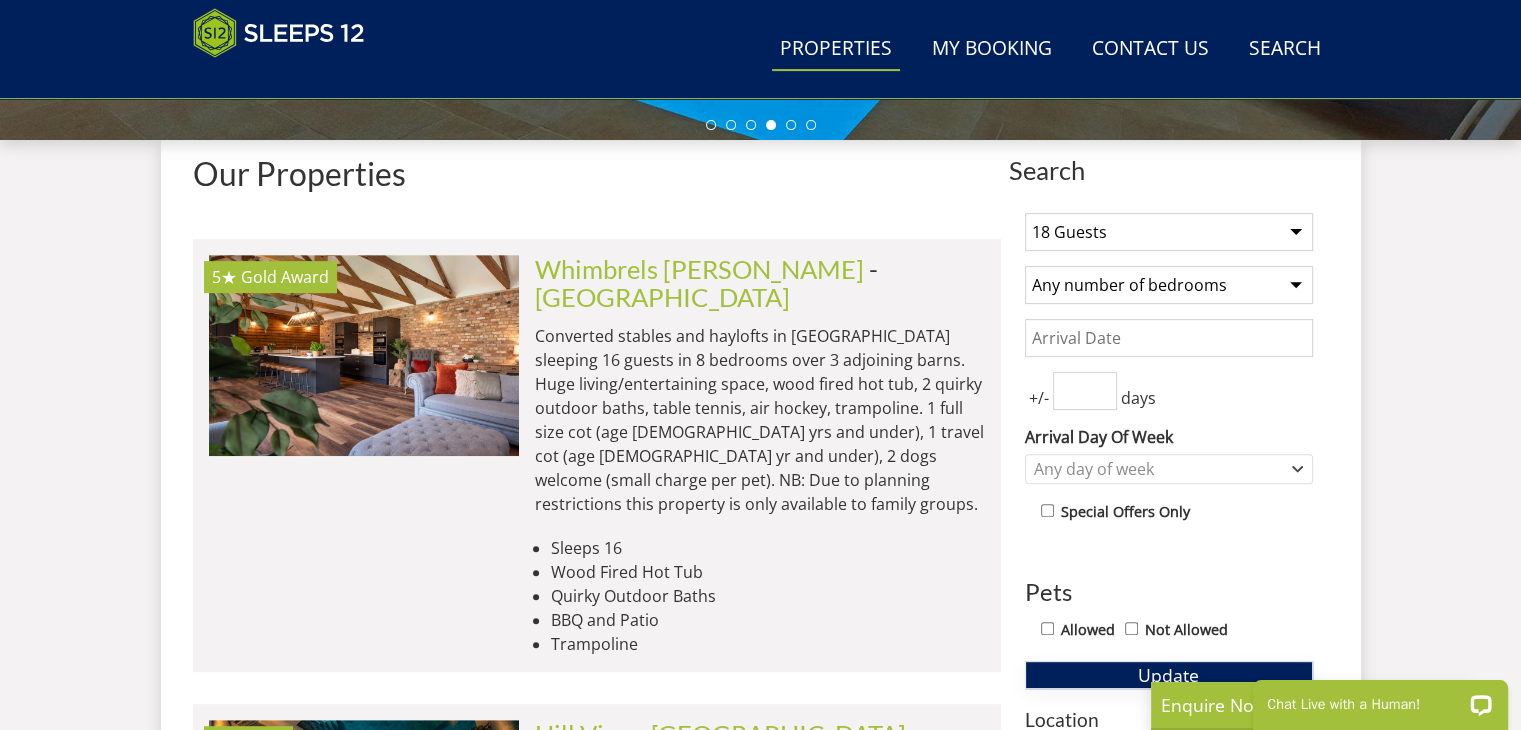 click on "Update" at bounding box center [1169, 675] 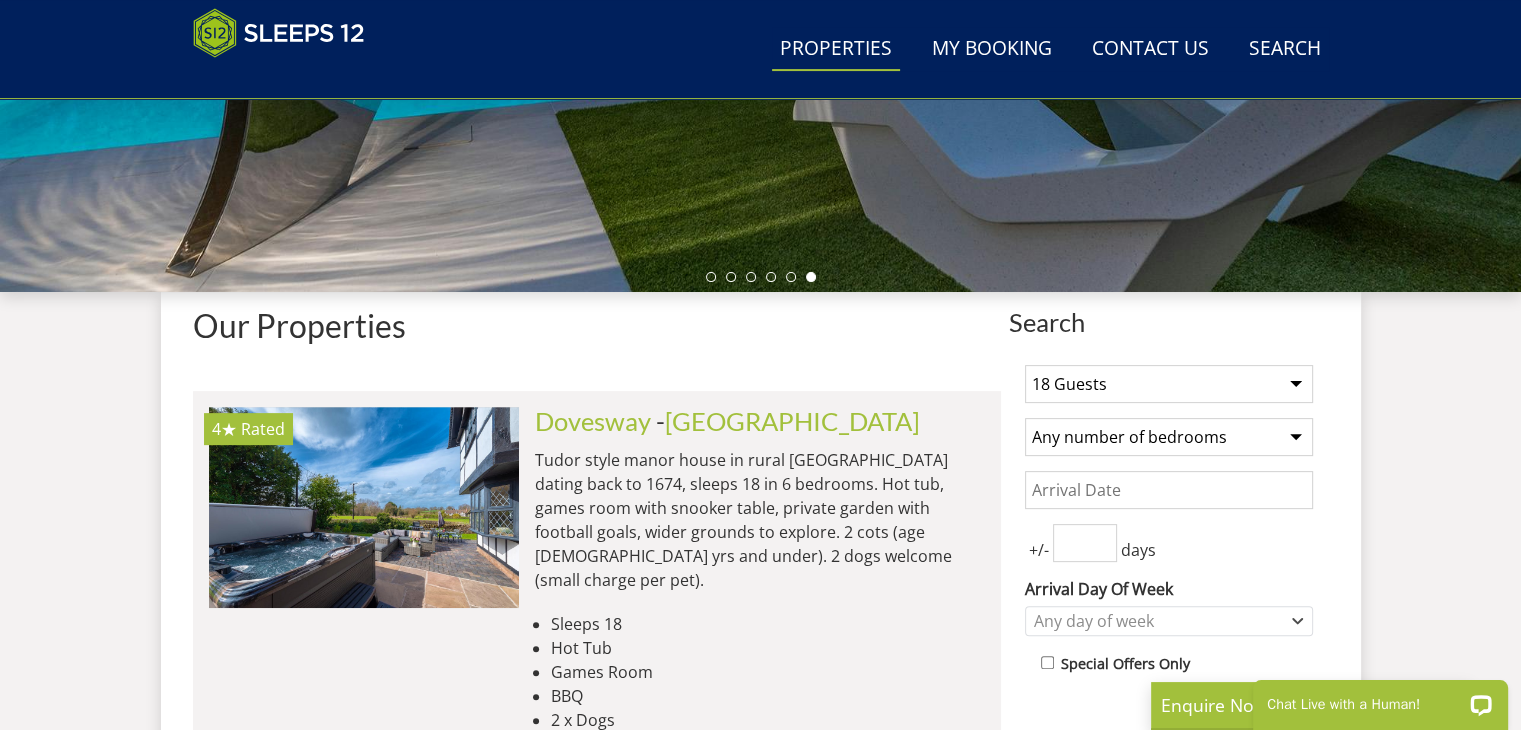 scroll, scrollTop: 552, scrollLeft: 0, axis: vertical 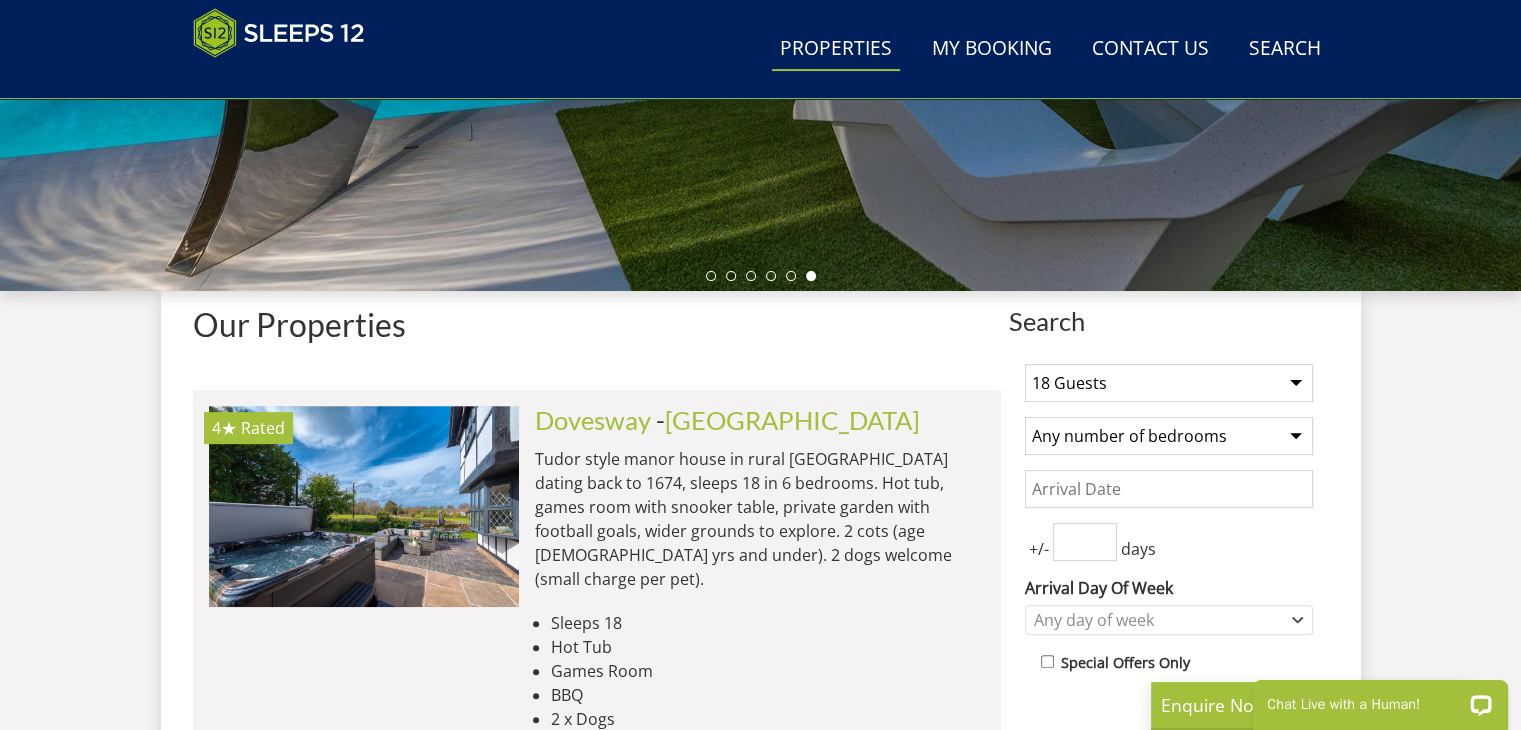 click on "1 Guest
2 Guests
3 Guests
4 Guests
5 Guests
6 Guests
7 Guests
8 Guests
9 Guests
10 Guests
11 Guests
12 Guests
13 Guests
14 Guests
15 Guests
16 Guests
17 Guests
18 Guests
19 Guests
20 Guests
21 Guests
22 Guests
23 Guests
24 Guests
25 Guests
26 Guests
27 Guests
28 Guests
29 Guests
30 Guests
31 Guests
32 Guests
33 Guests
34 Guests
35 Guests
36 Guests
37 Guests
38 Guests
39 Guests
40 Guests
41 Guests
42 Guests
43 Guests
44 Guests
45 Guests
46 Guests
47 Guests
48 Guests
49 Guests
50 Guests
51 Guests
52 Guests
53 Guests
54 Guests
55 Guests
56 Guests
57 Guests
58 Guests
59 Guests
60 Guests
61 Guests
62 Guests
63 Guests
64 Guests
65 Guests
66 Guests
67 Guests
68 Guests
69 Guests
70 Guests
71 Guests
72 Guests
73 Guests
74 Guests
75 Guests
76 Guests
77 Guests
78 Guests
79 Guests
80 Guests
81 Guests
82 Guests
83 Guests
84 Guests
85 Guests
86 Guests" at bounding box center [1169, 383] 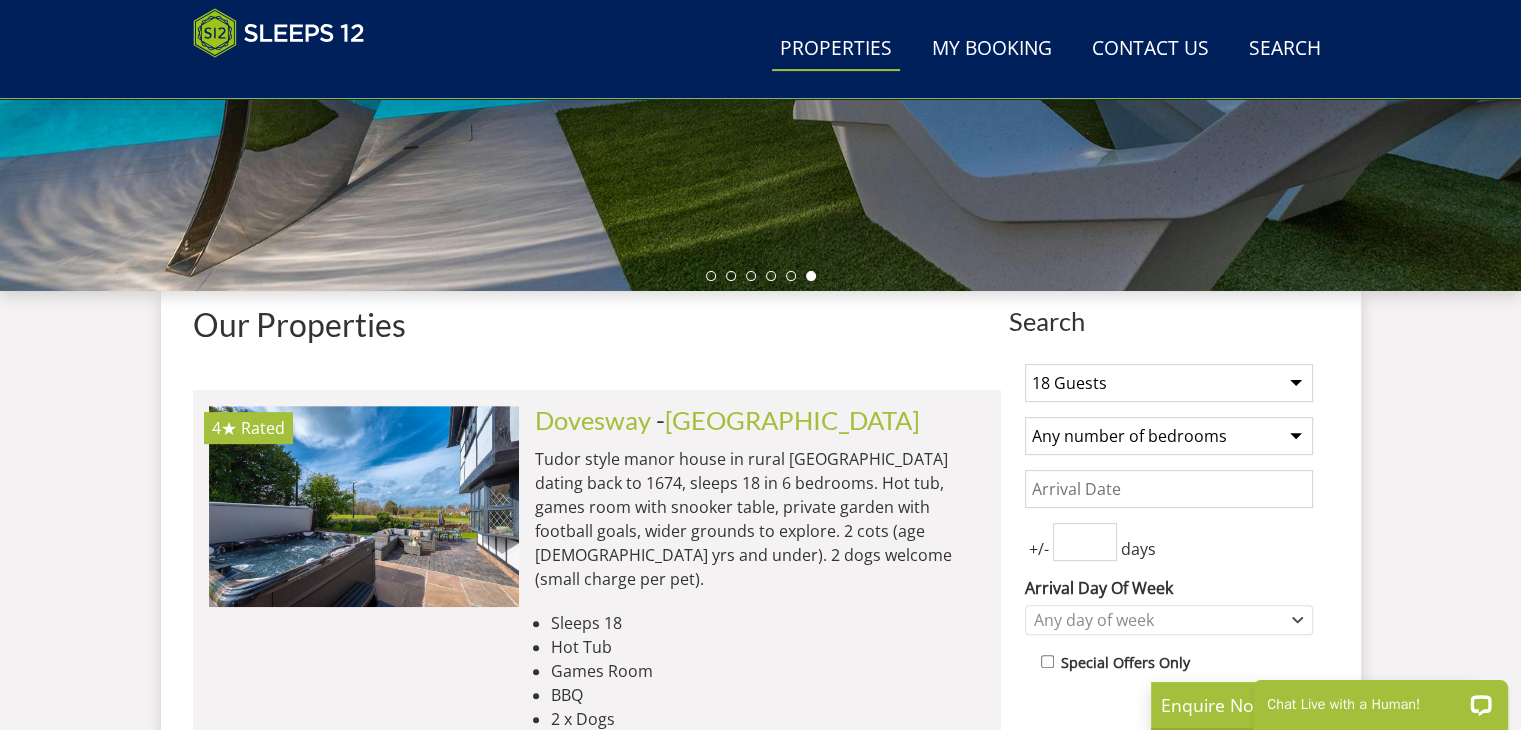 click on "1 Guest
2 Guests
3 Guests
4 Guests
5 Guests
6 Guests
7 Guests
8 Guests
9 Guests
10 Guests
11 Guests
12 Guests
13 Guests
14 Guests
15 Guests
16 Guests
17 Guests
18 Guests
19 Guests
20 Guests
21 Guests
22 Guests
23 Guests
24 Guests
25 Guests
26 Guests
27 Guests
28 Guests
29 Guests
30 Guests
31 Guests
32 Guests
33 Guests
34 Guests
35 Guests
36 Guests
37 Guests
38 Guests
39 Guests
40 Guests
41 Guests
42 Guests
43 Guests
44 Guests
45 Guests
46 Guests
47 Guests
48 Guests
49 Guests
50 Guests
51 Guests
52 Guests
53 Guests
54 Guests
55 Guests
56 Guests
57 Guests
58 Guests
59 Guests
60 Guests
61 Guests
62 Guests
63 Guests
64 Guests
65 Guests
66 Guests
67 Guests
68 Guests
69 Guests
70 Guests
71 Guests
72 Guests
73 Guests
74 Guests
75 Guests
76 Guests
77 Guests
78 Guests
79 Guests
80 Guests
81 Guests
82 Guests
83 Guests
84 Guests
85 Guests
86 Guests" at bounding box center [1169, 383] 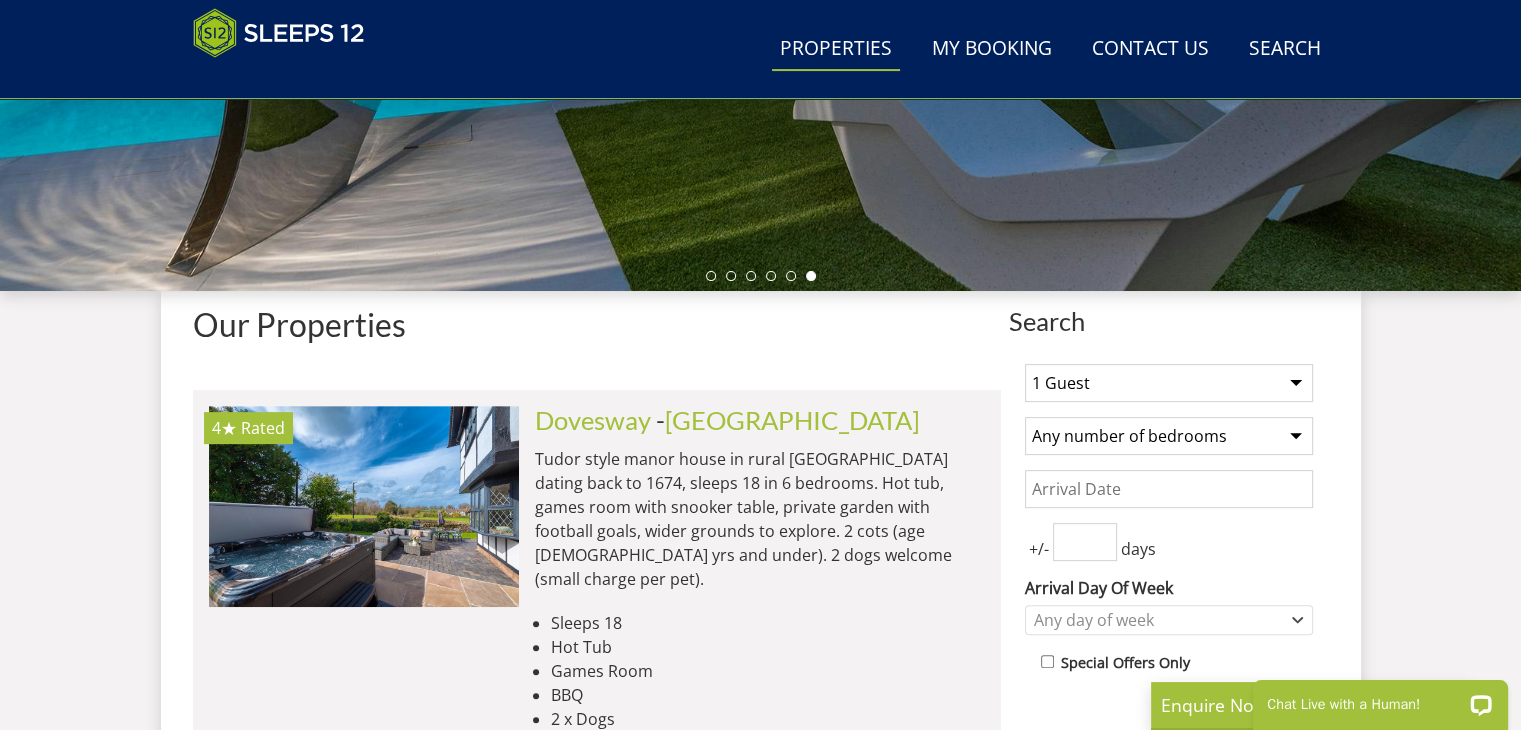 click on "1 Guest
2 Guests
3 Guests
4 Guests
5 Guests
6 Guests
7 Guests
8 Guests
9 Guests
10 Guests
11 Guests
12 Guests
13 Guests
14 Guests
15 Guests
16 Guests
17 Guests
18 Guests
19 Guests
20 Guests
21 Guests
22 Guests
23 Guests
24 Guests
25 Guests
26 Guests
27 Guests
28 Guests
29 Guests
30 Guests
31 Guests
32 Guests
33 Guests
34 Guests
35 Guests
36 Guests
37 Guests
38 Guests
39 Guests
40 Guests
41 Guests
42 Guests
43 Guests
44 Guests
45 Guests
46 Guests
47 Guests
48 Guests
49 Guests
50 Guests
51 Guests
52 Guests
53 Guests
54 Guests
55 Guests
56 Guests
57 Guests
58 Guests
59 Guests
60 Guests
61 Guests
62 Guests
63 Guests
64 Guests
65 Guests
66 Guests
67 Guests
68 Guests
69 Guests
70 Guests
71 Guests
72 Guests
73 Guests
74 Guests
75 Guests
76 Guests
77 Guests
78 Guests
79 Guests
80 Guests
81 Guests
82 Guests
83 Guests
84 Guests
85 Guests
86 Guests" at bounding box center (1169, 383) 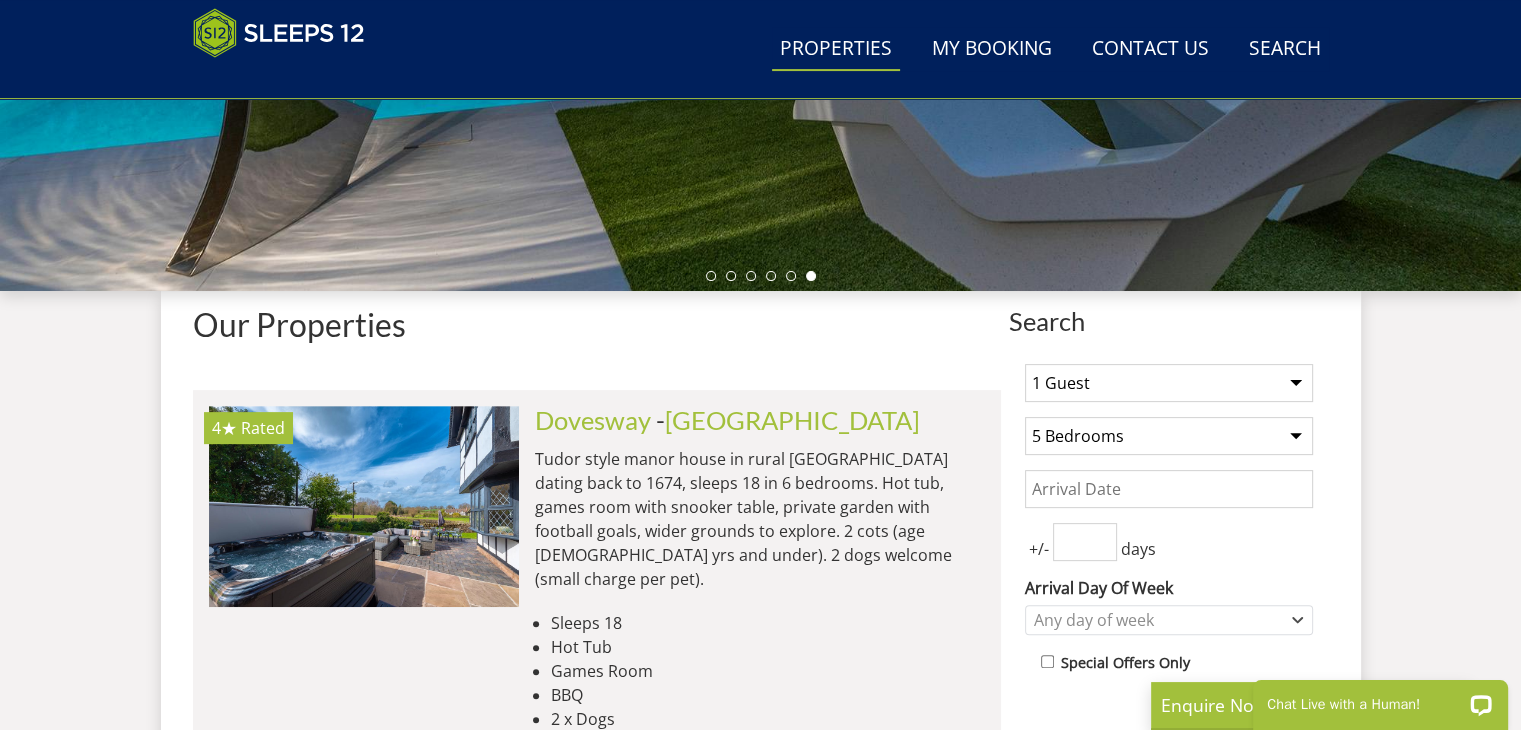 click on "Any number of bedrooms
1 Bedroom
2 Bedrooms
3 Bedrooms
4 Bedrooms
5 Bedrooms
6 Bedrooms
7 Bedrooms
8 Bedrooms
9 Bedrooms
10 Bedrooms
11 Bedrooms
12 Bedrooms
13 Bedrooms
14 Bedrooms
15 Bedrooms
16 Bedrooms
17 Bedrooms
18 Bedrooms
19 Bedrooms
20 Bedrooms
21 Bedrooms
22 Bedrooms
23 Bedrooms
24 Bedrooms
25 Bedrooms" at bounding box center [1169, 436] 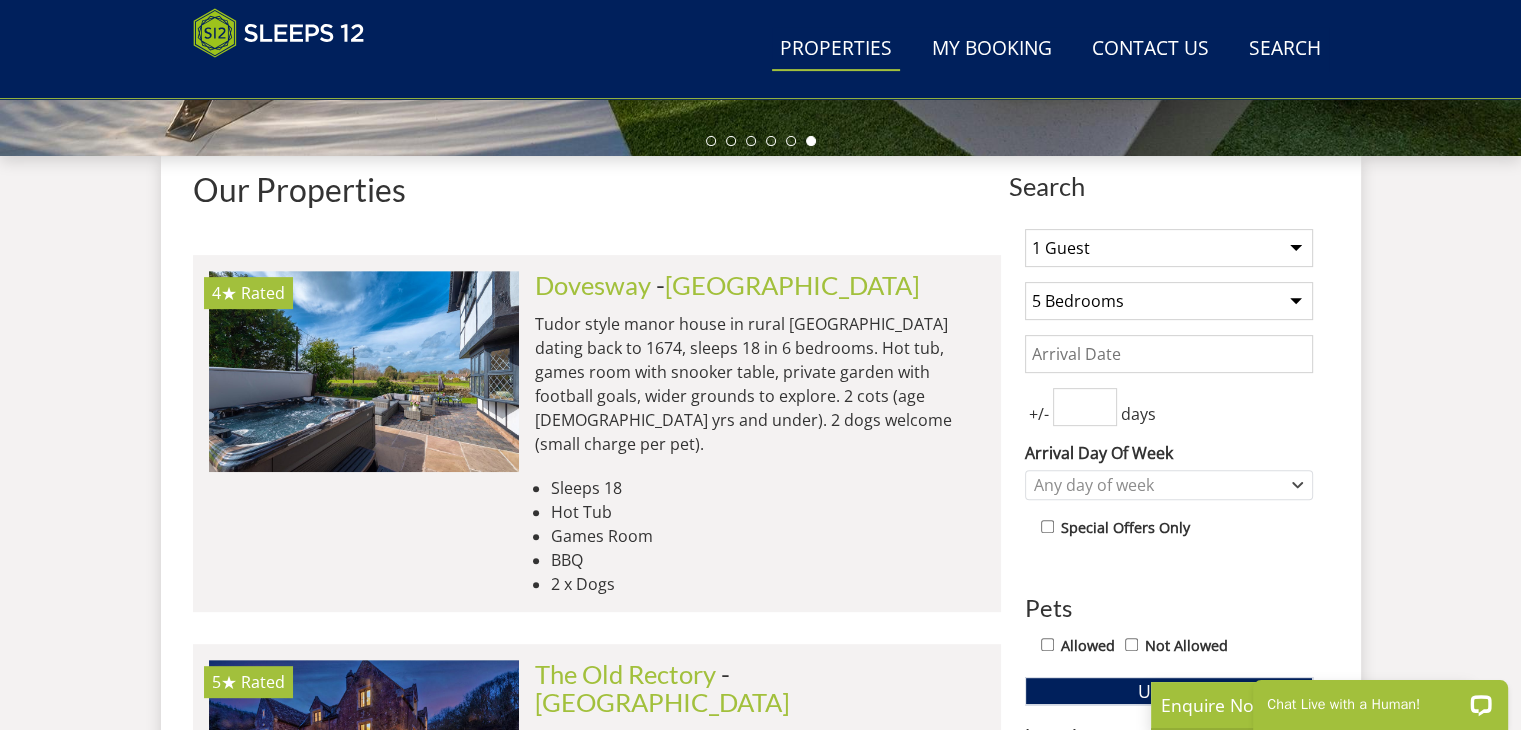scroll, scrollTop: 688, scrollLeft: 0, axis: vertical 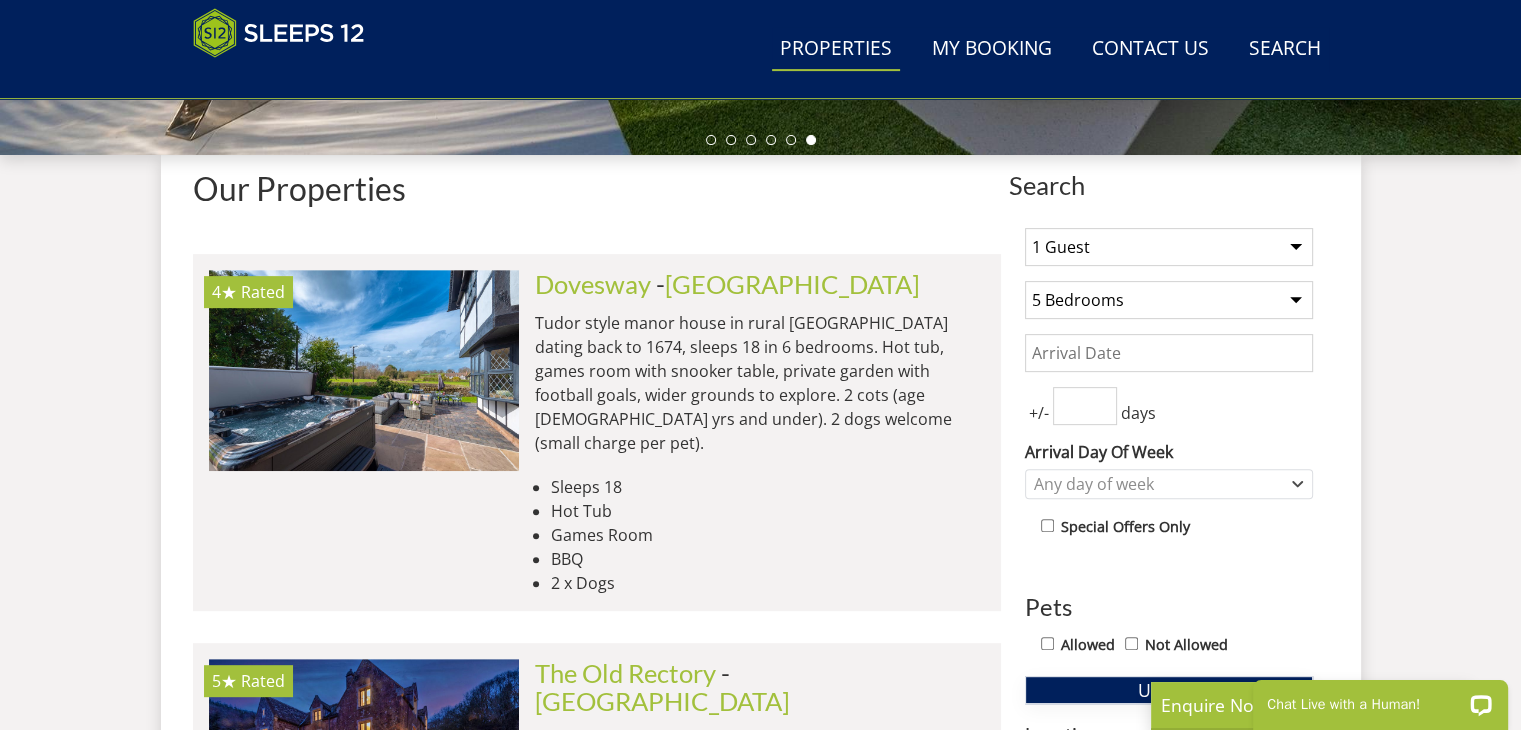 click on "Update" at bounding box center [1169, 690] 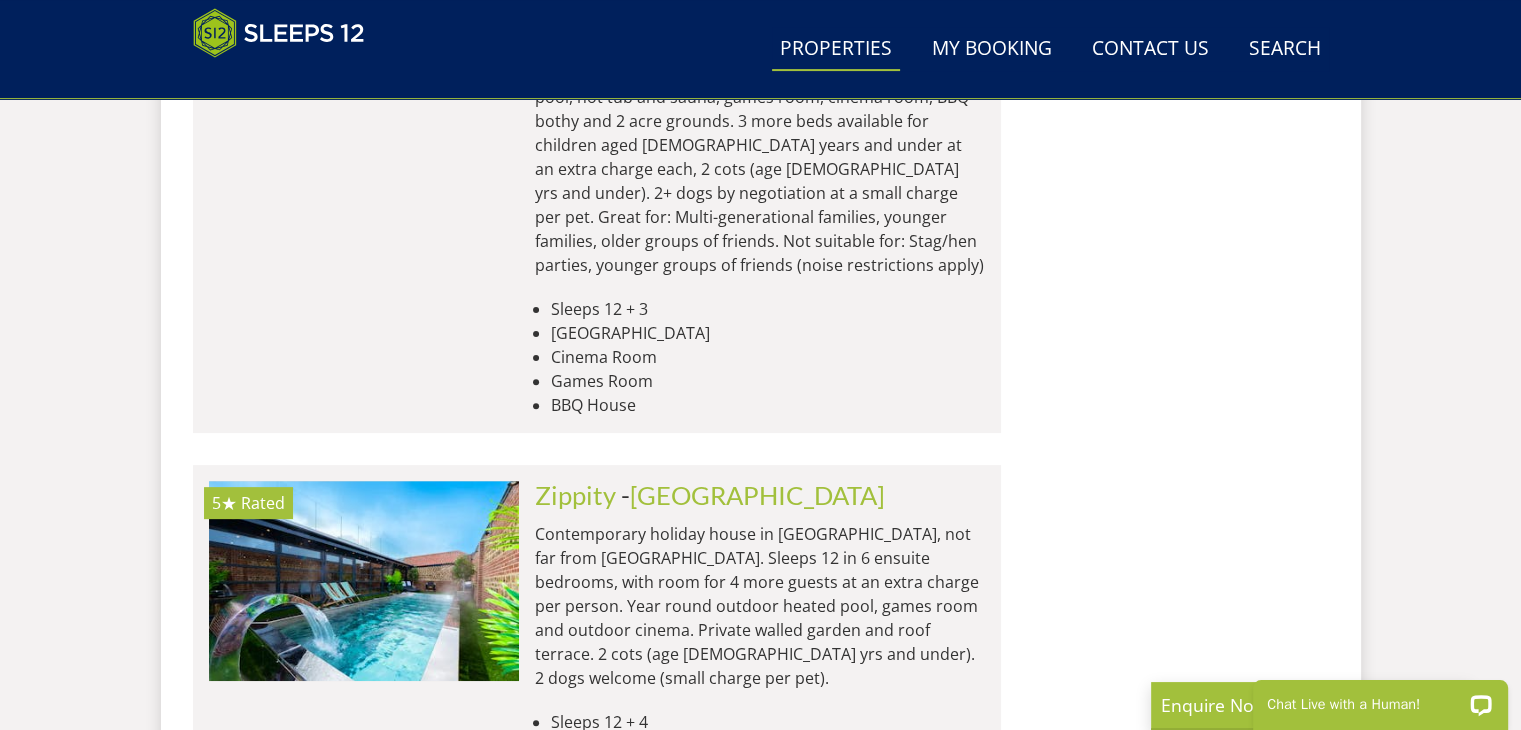 scroll, scrollTop: 8240, scrollLeft: 0, axis: vertical 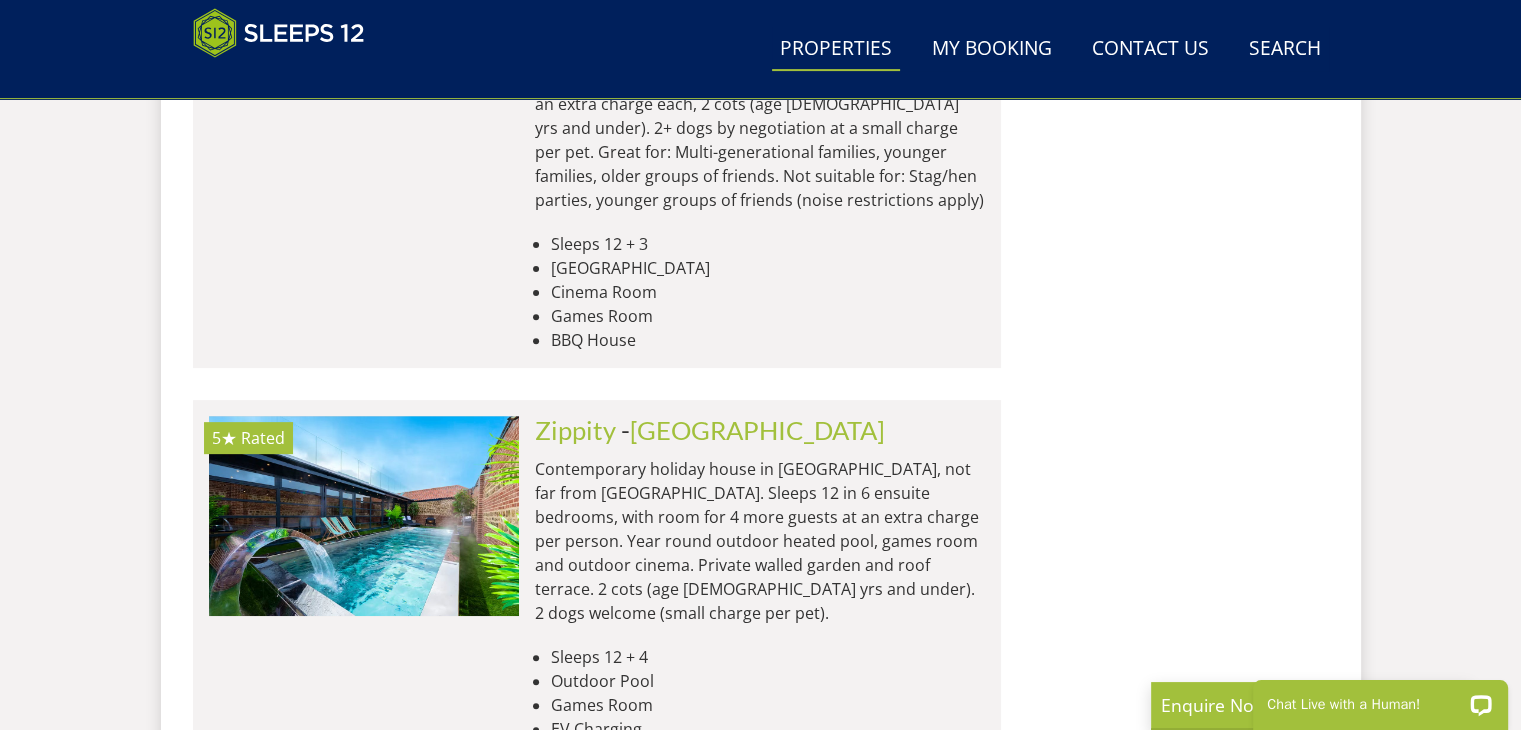click at bounding box center [364, 829] 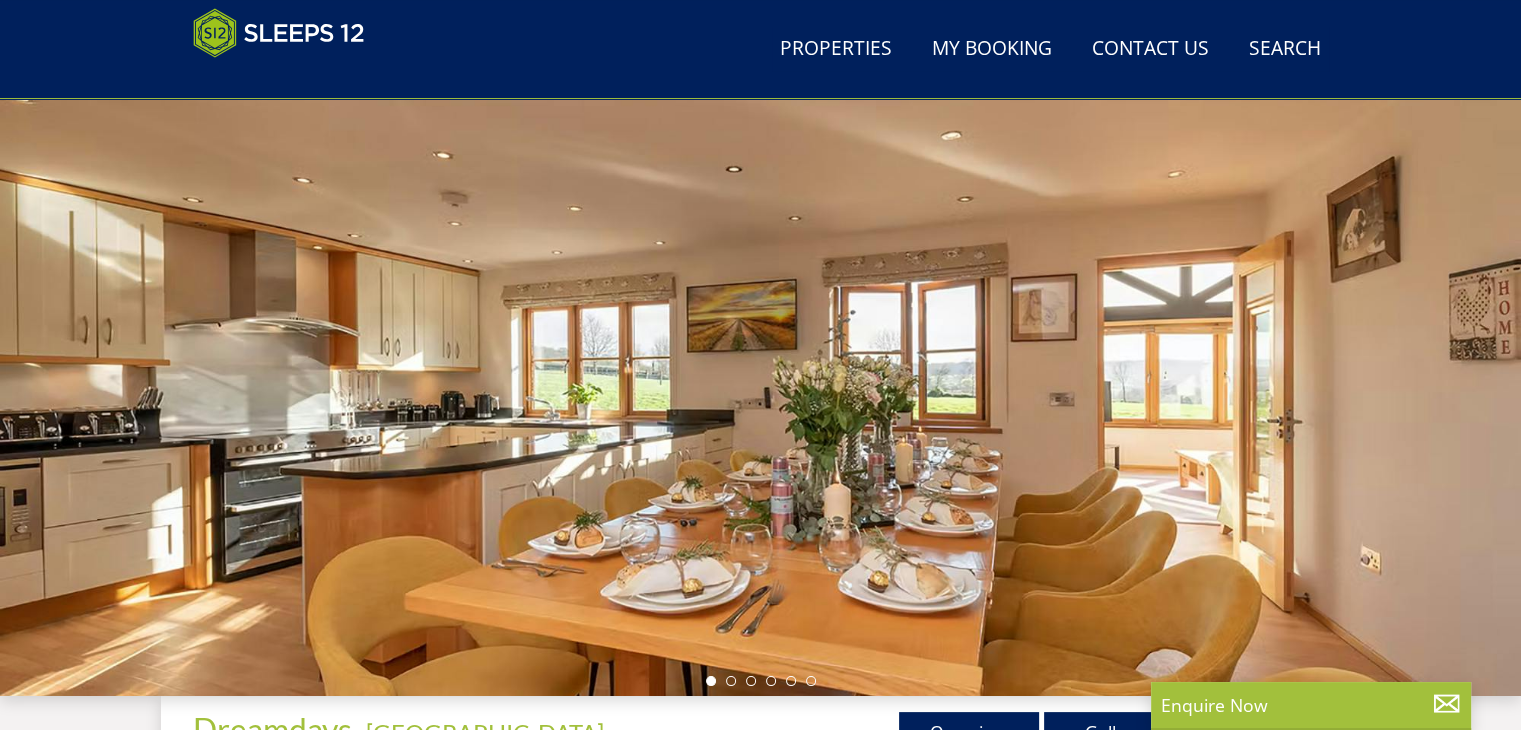 scroll, scrollTop: 144, scrollLeft: 0, axis: vertical 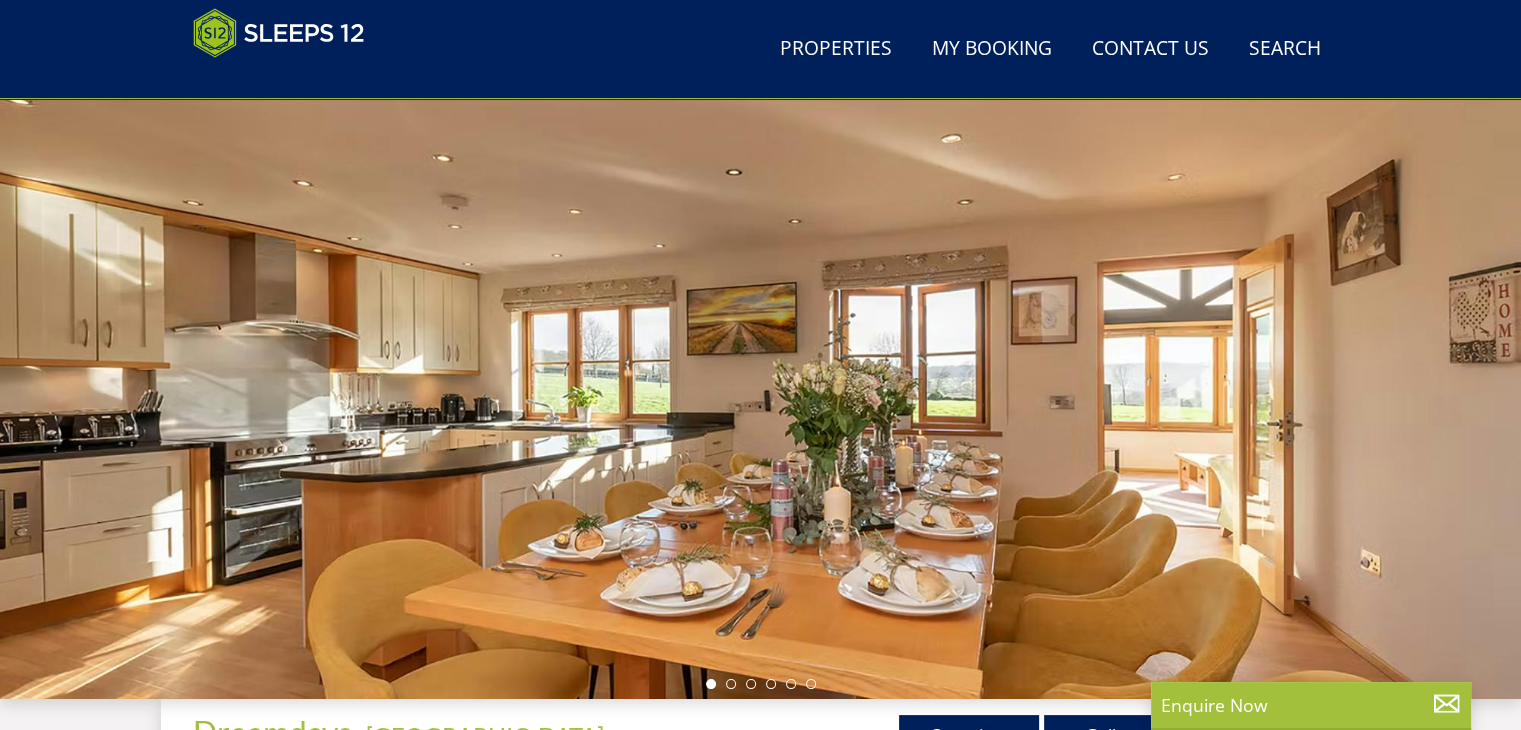 click at bounding box center [760, 349] 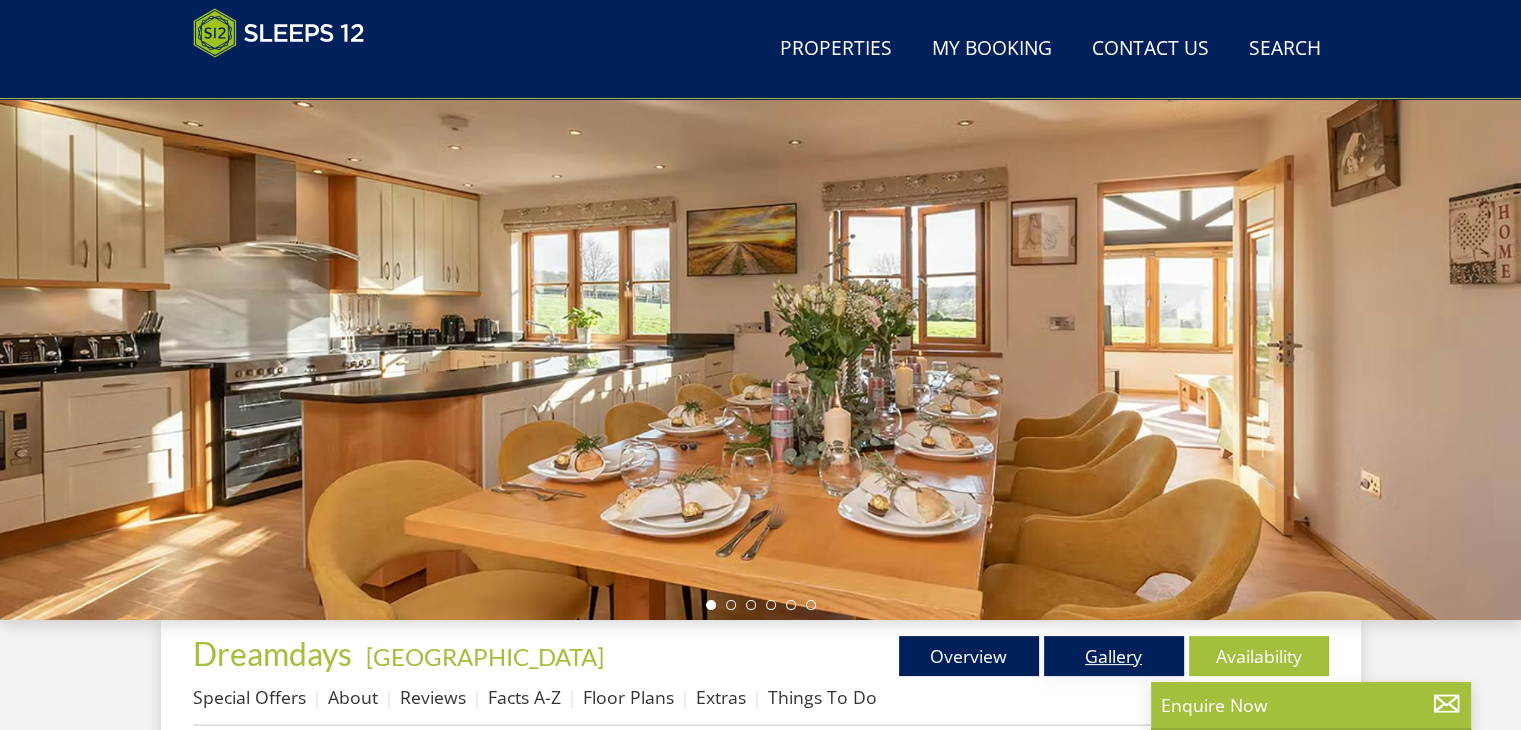 click on "Gallery" at bounding box center [1114, 656] 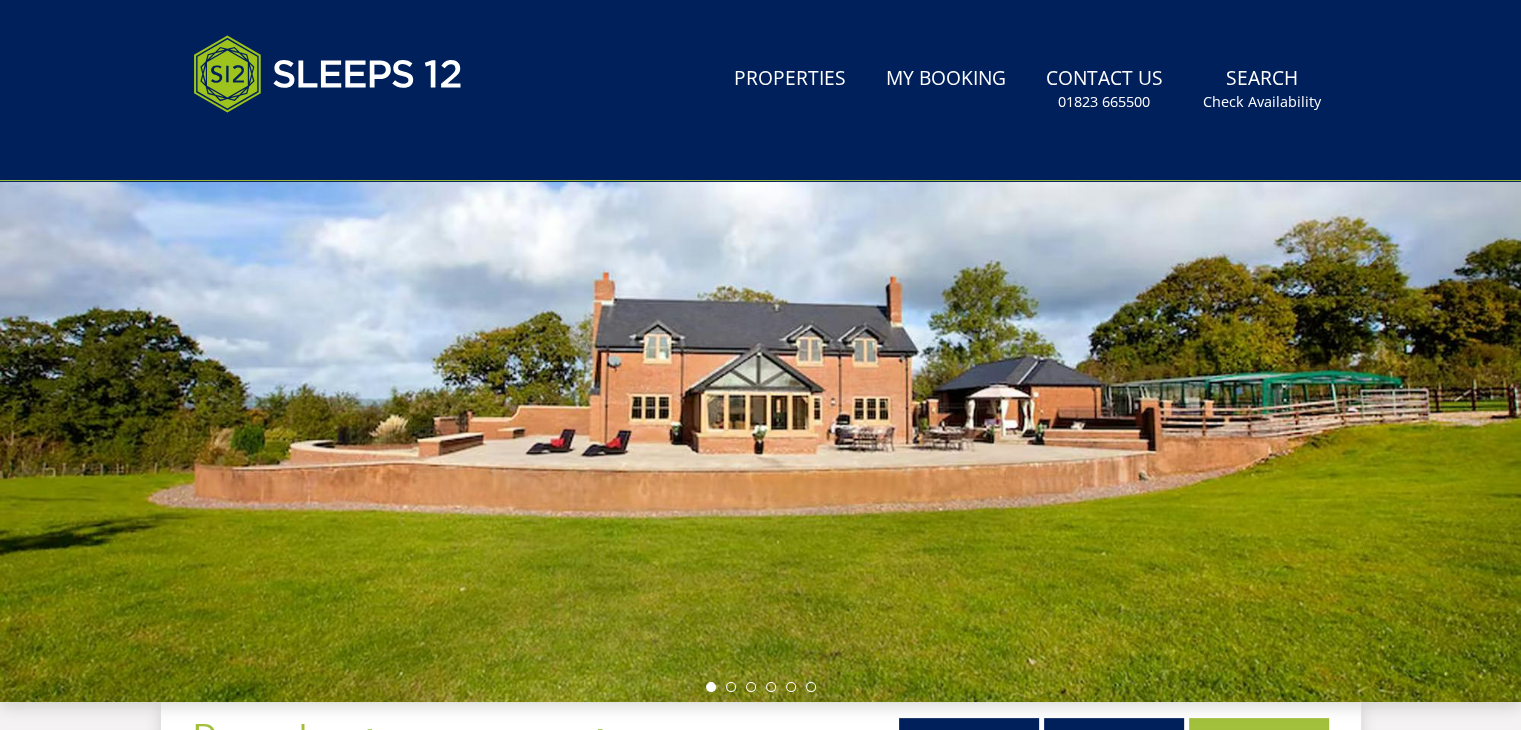 scroll, scrollTop: 0, scrollLeft: 0, axis: both 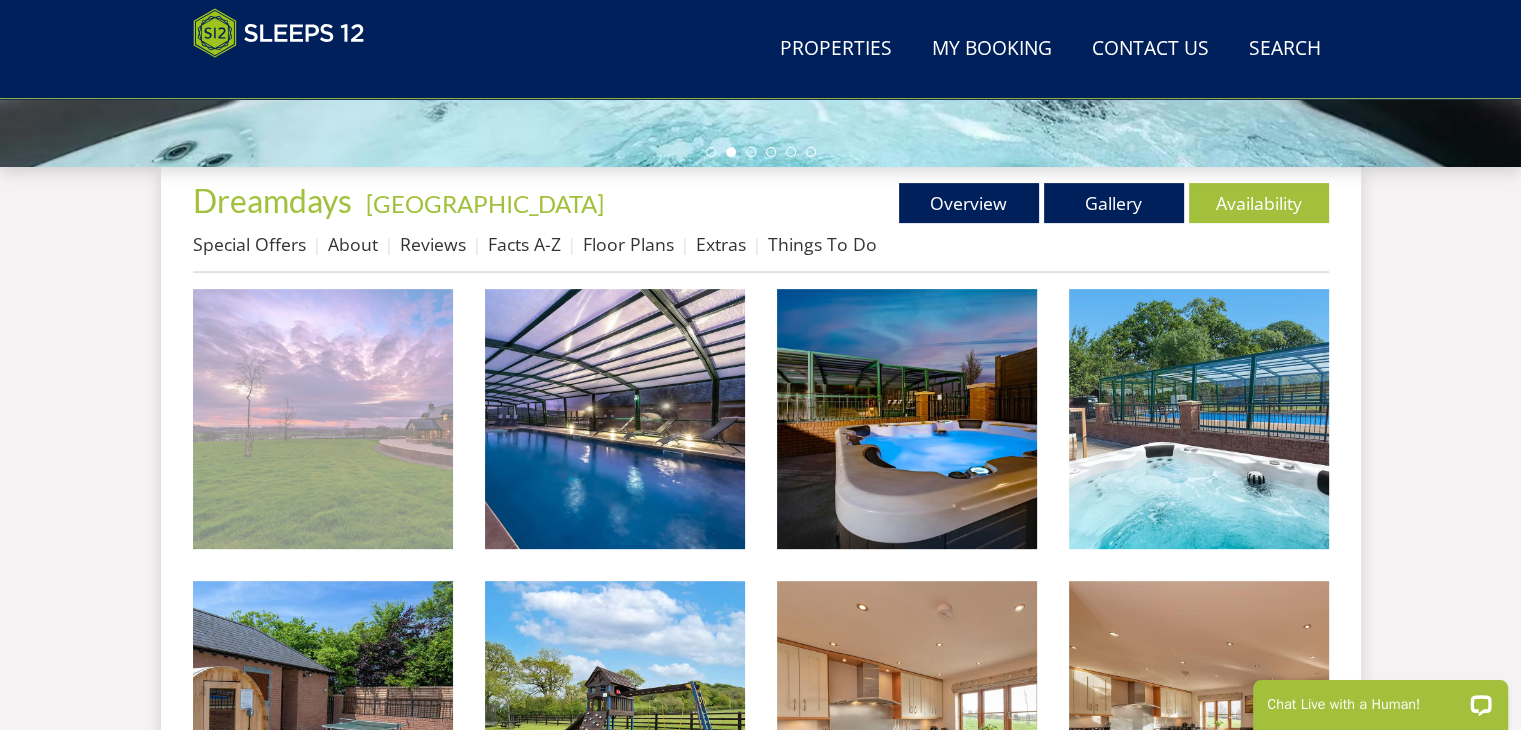 click at bounding box center [323, 419] 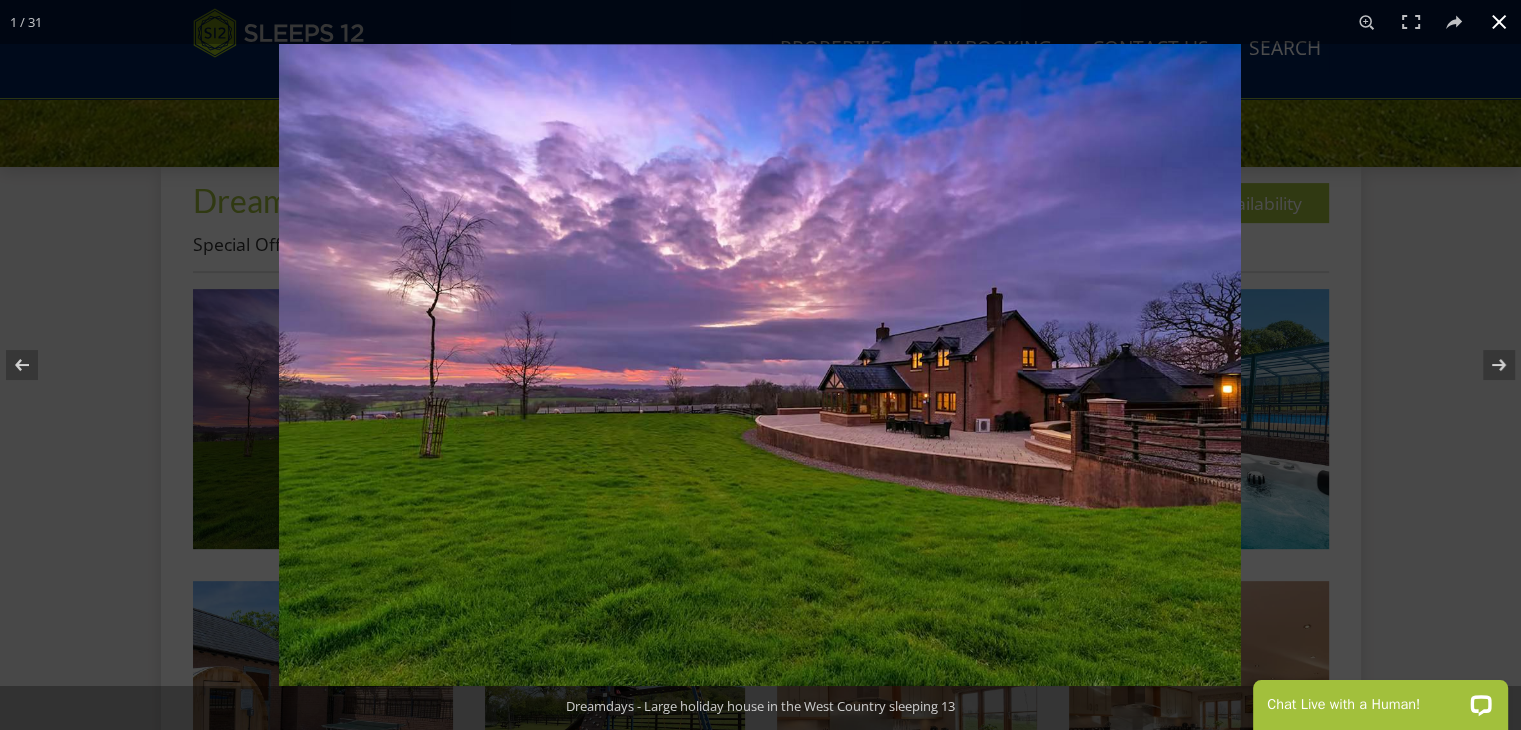 click at bounding box center [1039, 409] 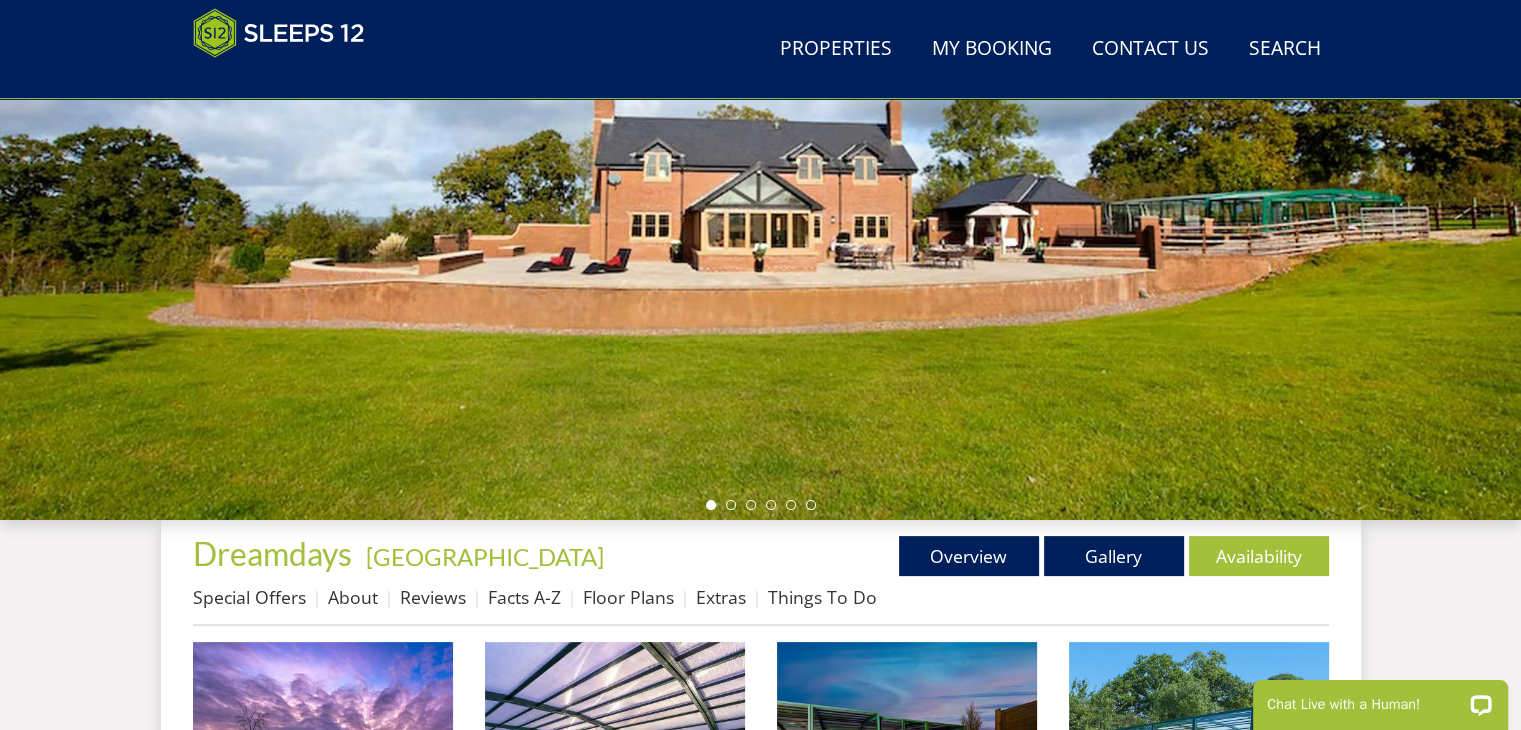 scroll, scrollTop: 324, scrollLeft: 0, axis: vertical 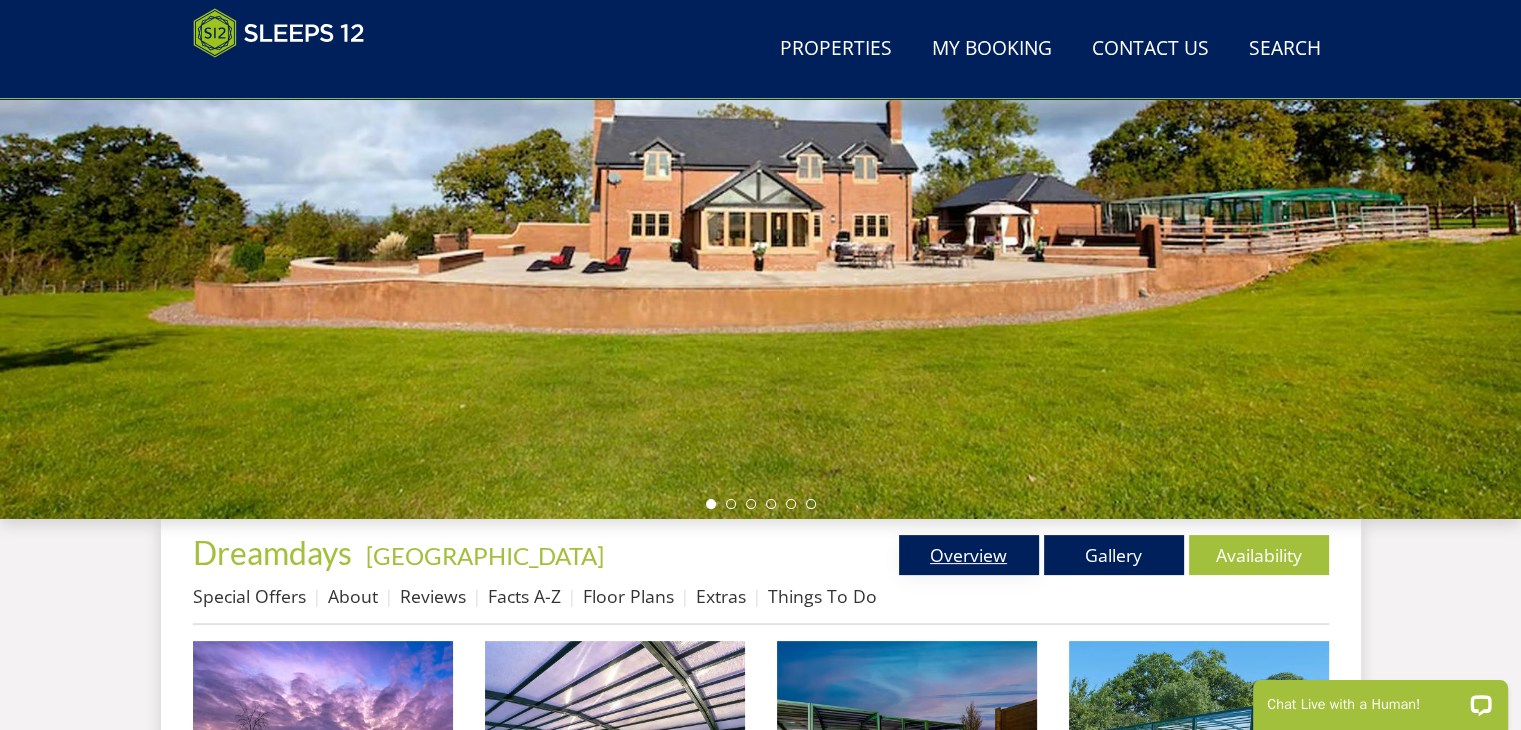 click on "Overview" at bounding box center [969, 555] 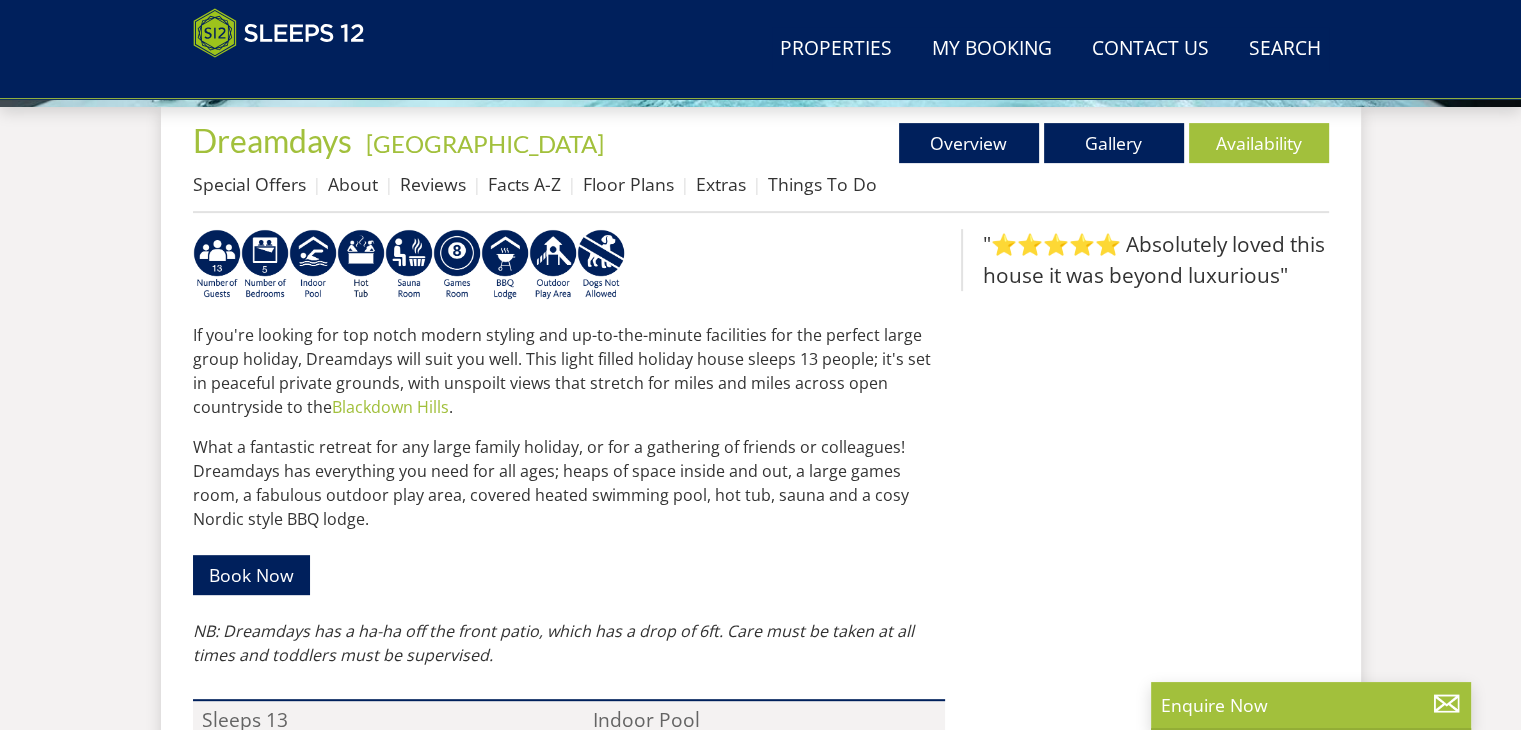 scroll, scrollTop: 735, scrollLeft: 0, axis: vertical 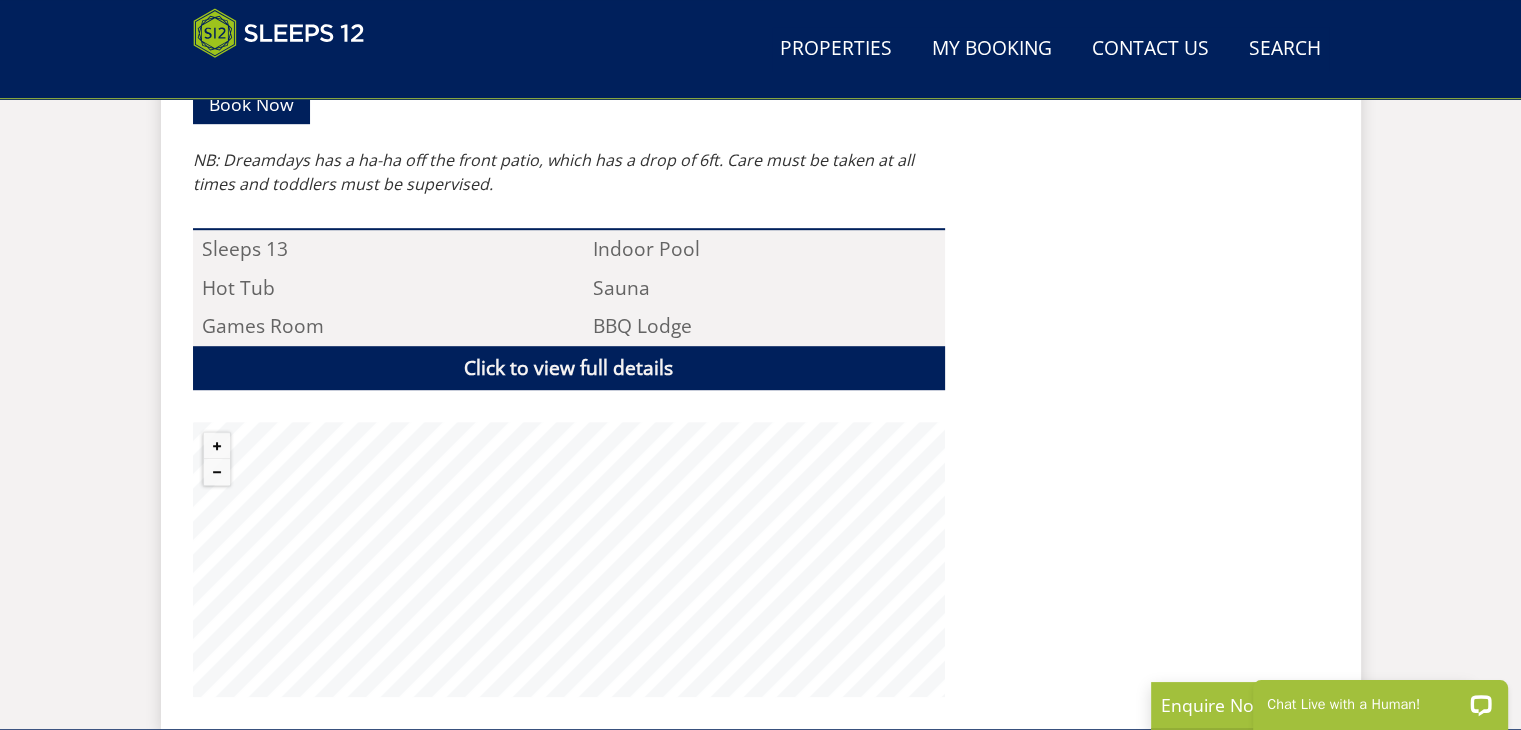 click on "If you're looking for top notch modern styling and up-to-the-minute facilities for the perfect large group holiday, Dreamdays will suit you well. This light filled holiday house sleeps 13 people; it's set in peaceful private grounds, with unspoilt views that stretch for miles and miles across open countryside to the  [GEOGRAPHIC_DATA] .
What a fantastic retreat for any large family holiday, or for a gathering of friends or colleagues! Dreamdays has everything you need for all ages; heaps of space inside and out, a large games room, a fabulous outdoor play area, covered heated swimming pool, hot tub, sauna and a cosy Nordic style BBQ lodge.
Book Now
NB: Dreamdays has a ha-ha off the front patio, which has a drop of 6ft. Care must be taken at all times and toddlers must be supervised.
TV" at bounding box center [569, 228] 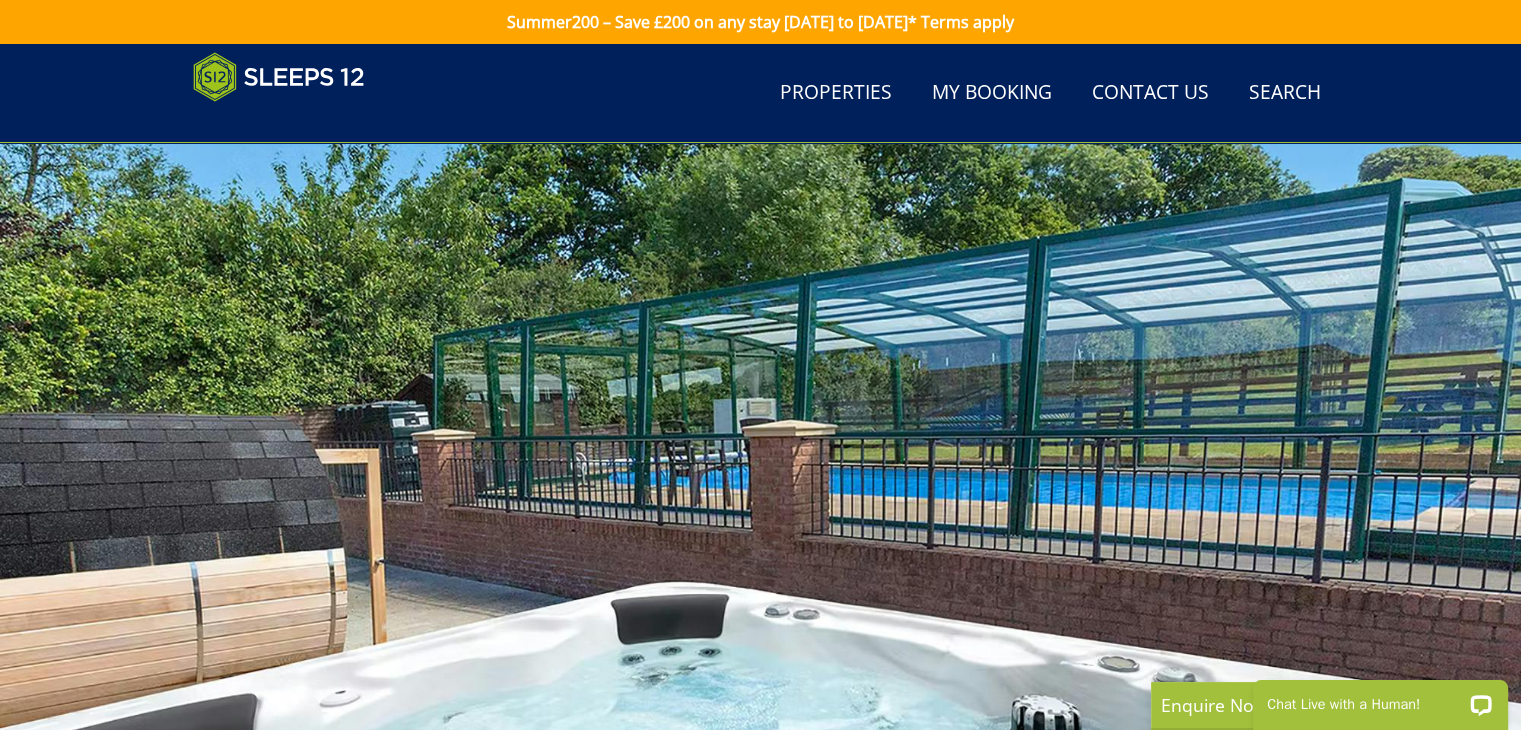 scroll, scrollTop: 472, scrollLeft: 0, axis: vertical 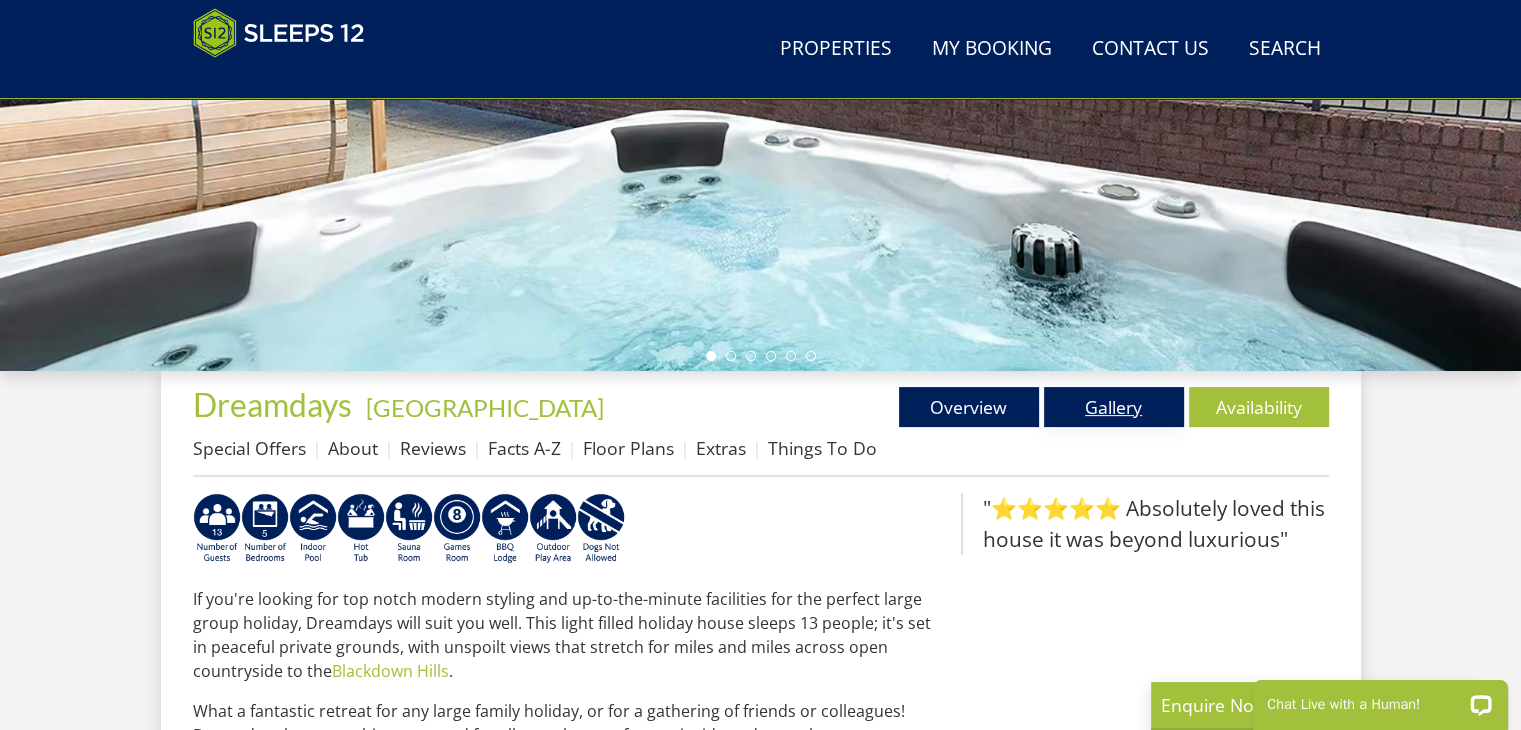 click on "Gallery" at bounding box center [1114, 407] 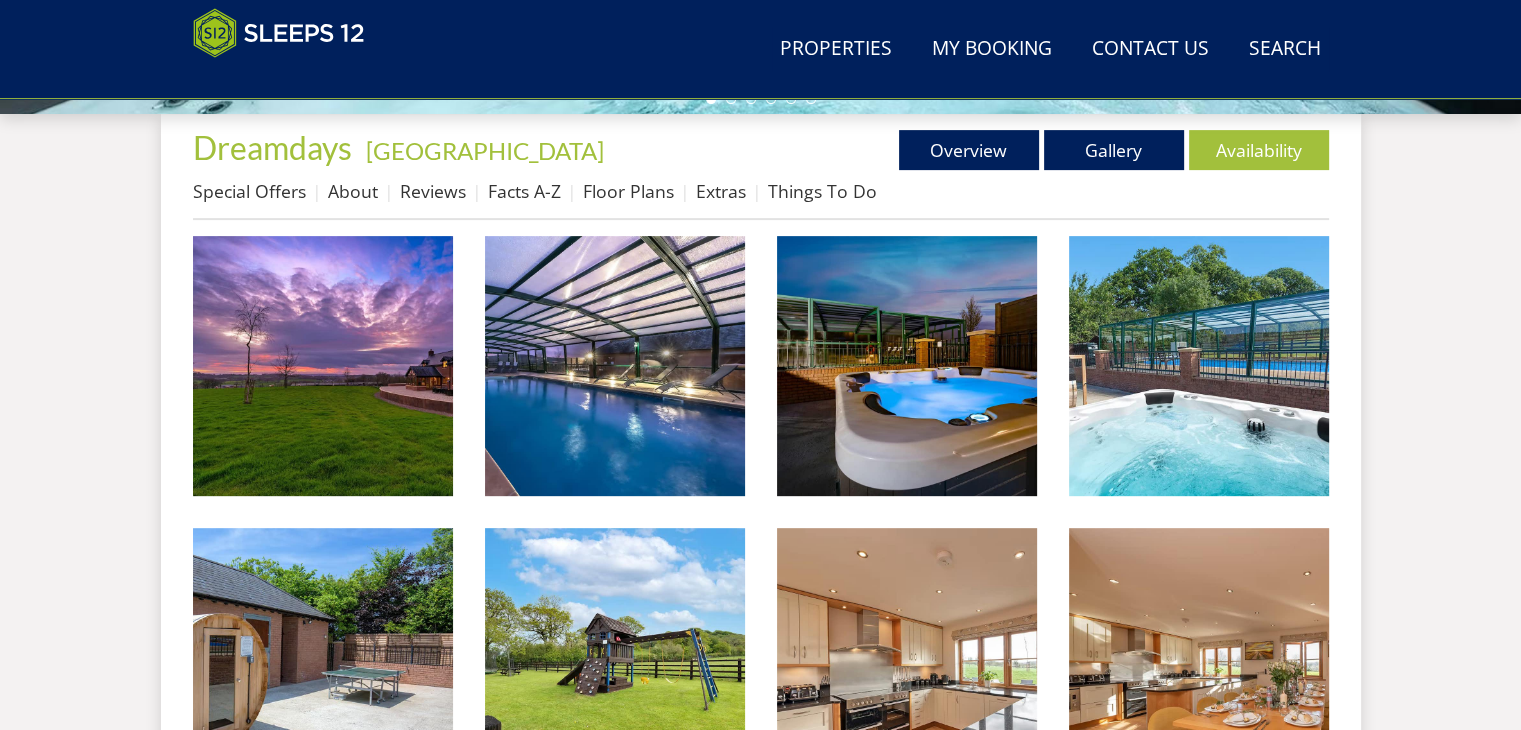 scroll, scrollTop: 736, scrollLeft: 0, axis: vertical 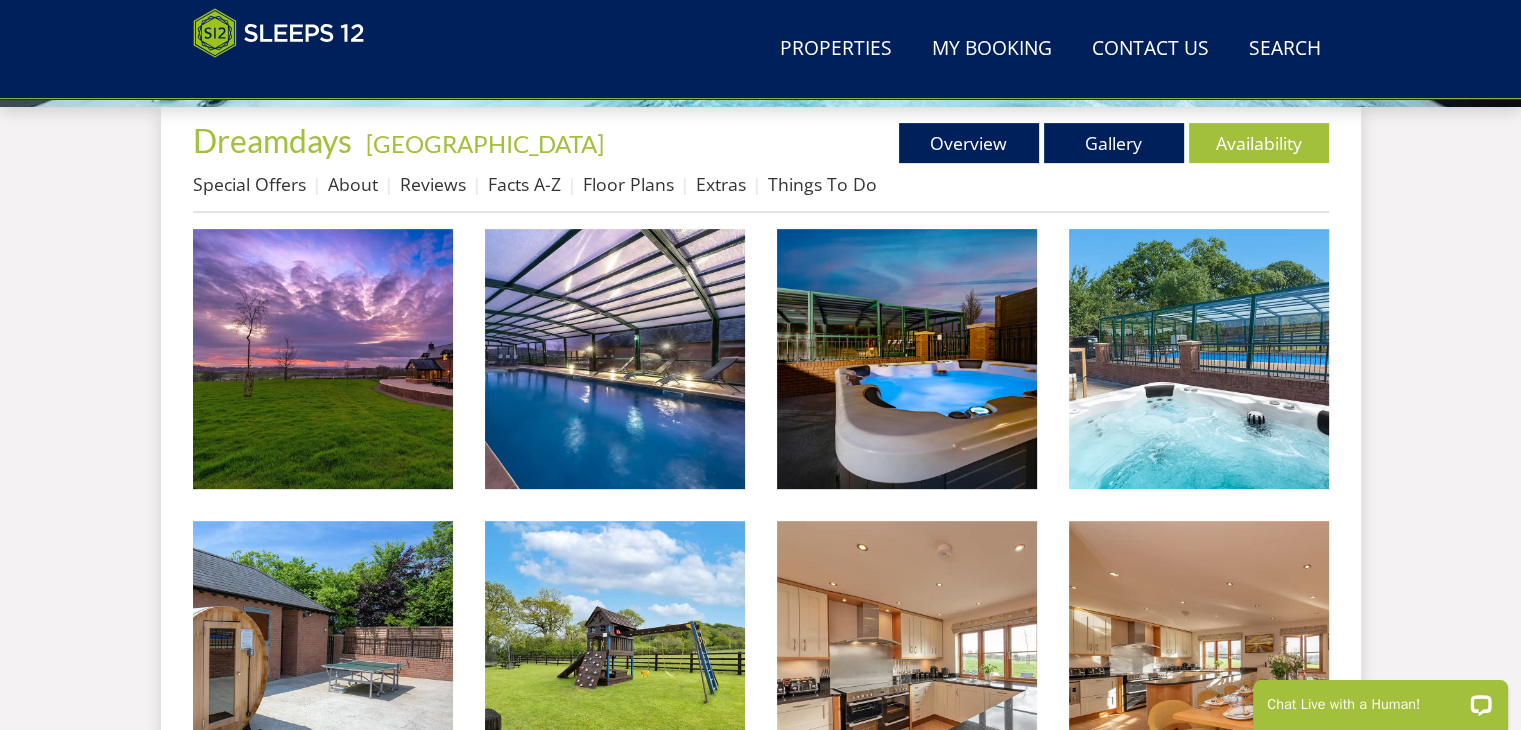 click on "Search
Menu
Properties
My Booking
Contact Us  [PHONE_NUMBER]
Search  Check Availability
Guests
1
2
3
4
5
6
7
8
9
10
11
12
13
14
15
16
17
18
19
20
21
22
23
24
25
26
27
28
29
30
31
32
Date
[DATE]
Search
Properties" at bounding box center [760, 1047] 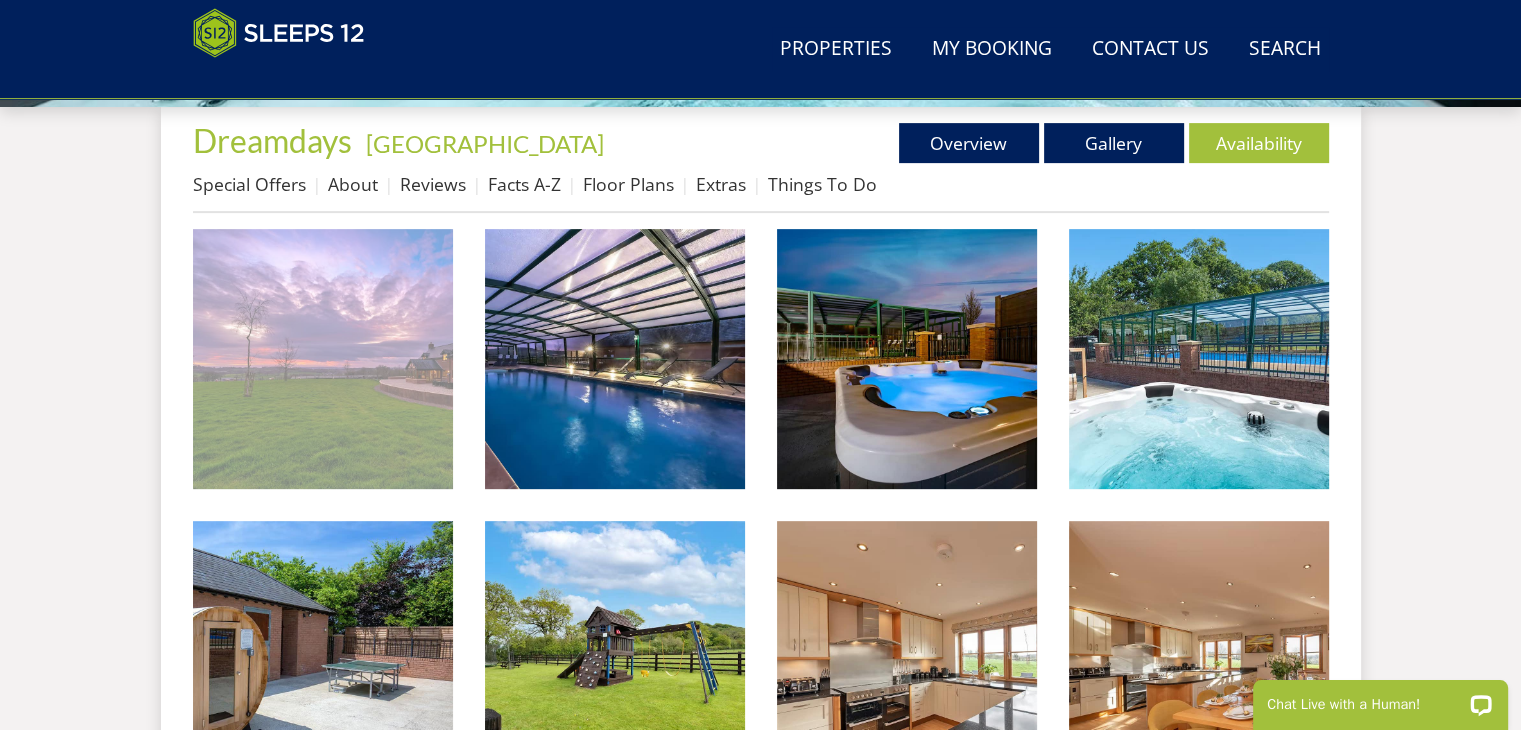 click at bounding box center [323, 359] 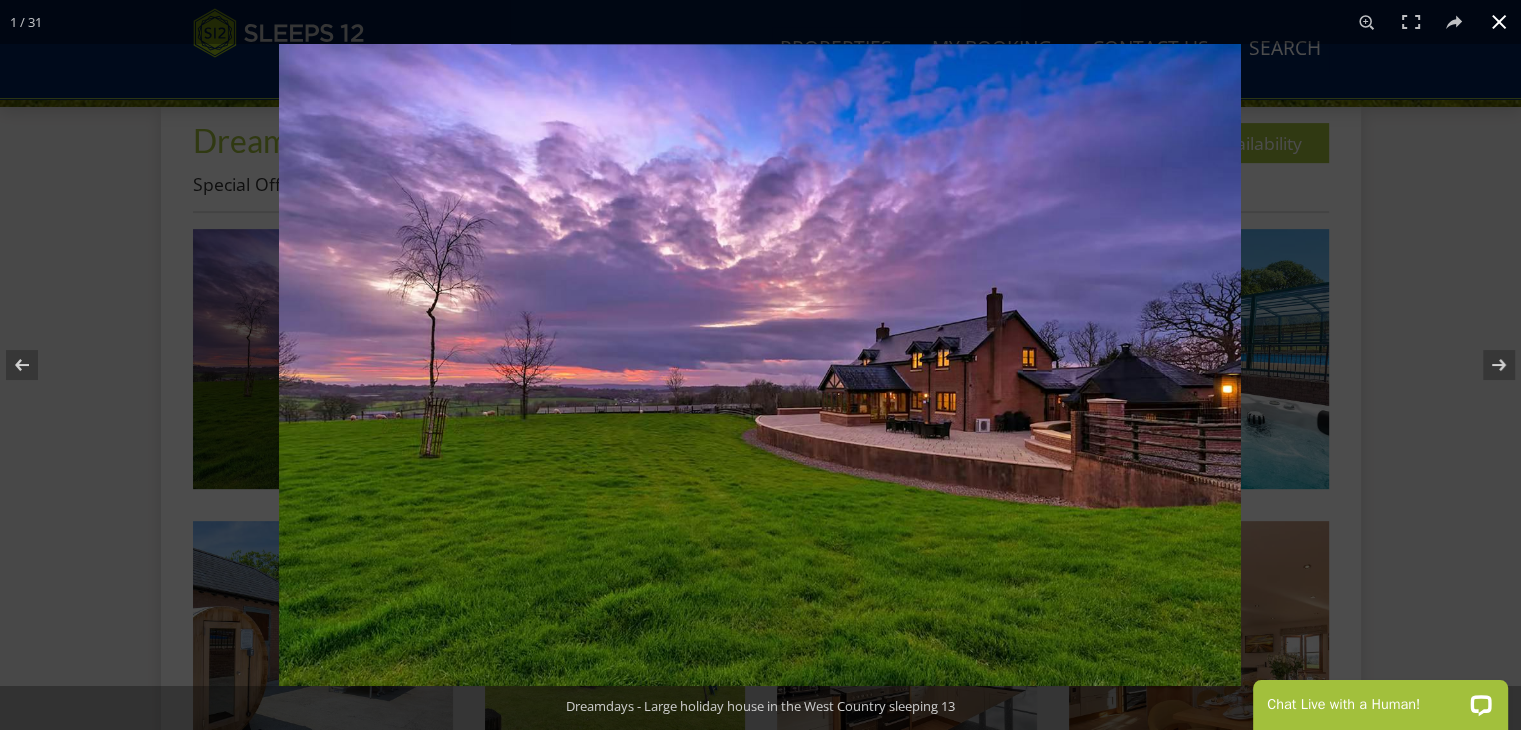click at bounding box center (1039, 409) 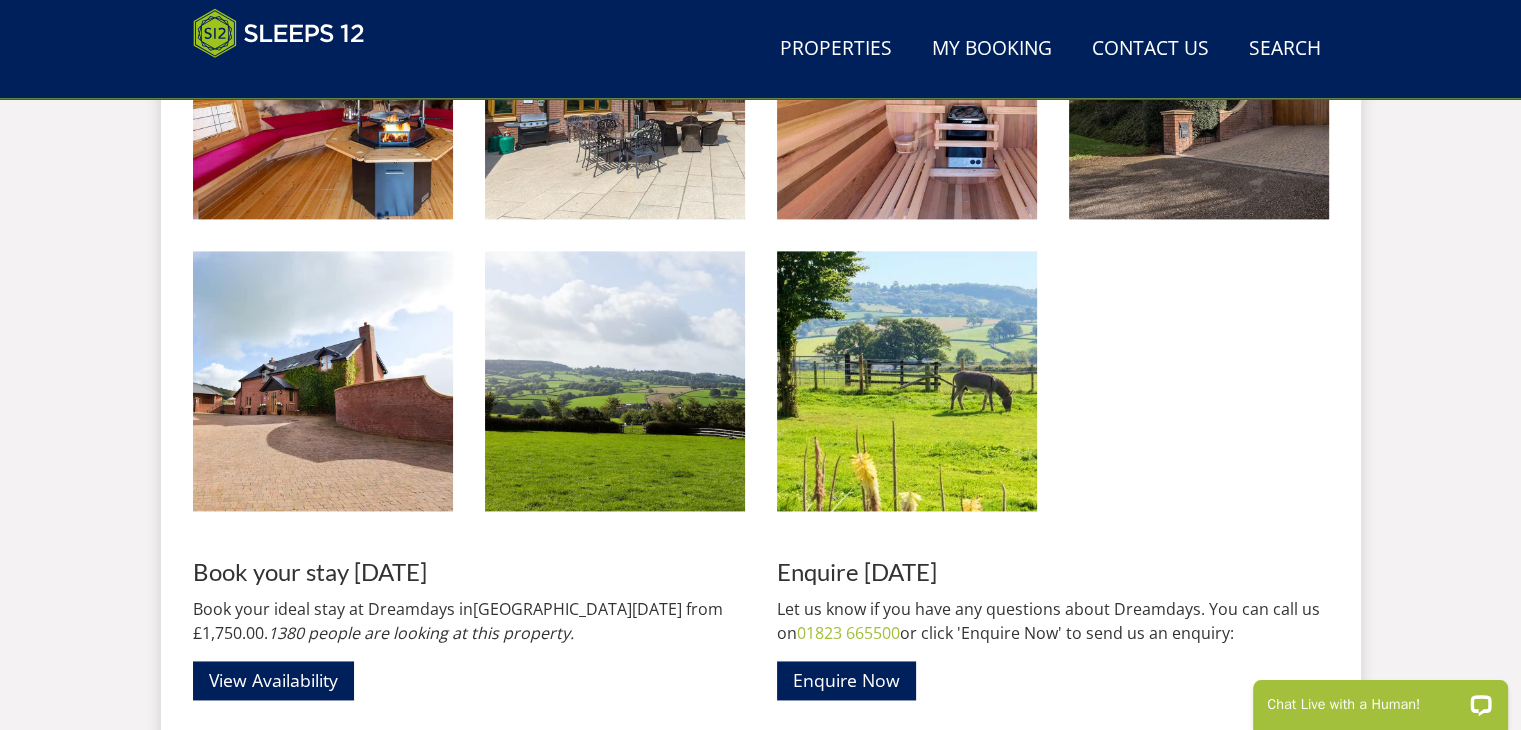 scroll, scrollTop: 2760, scrollLeft: 0, axis: vertical 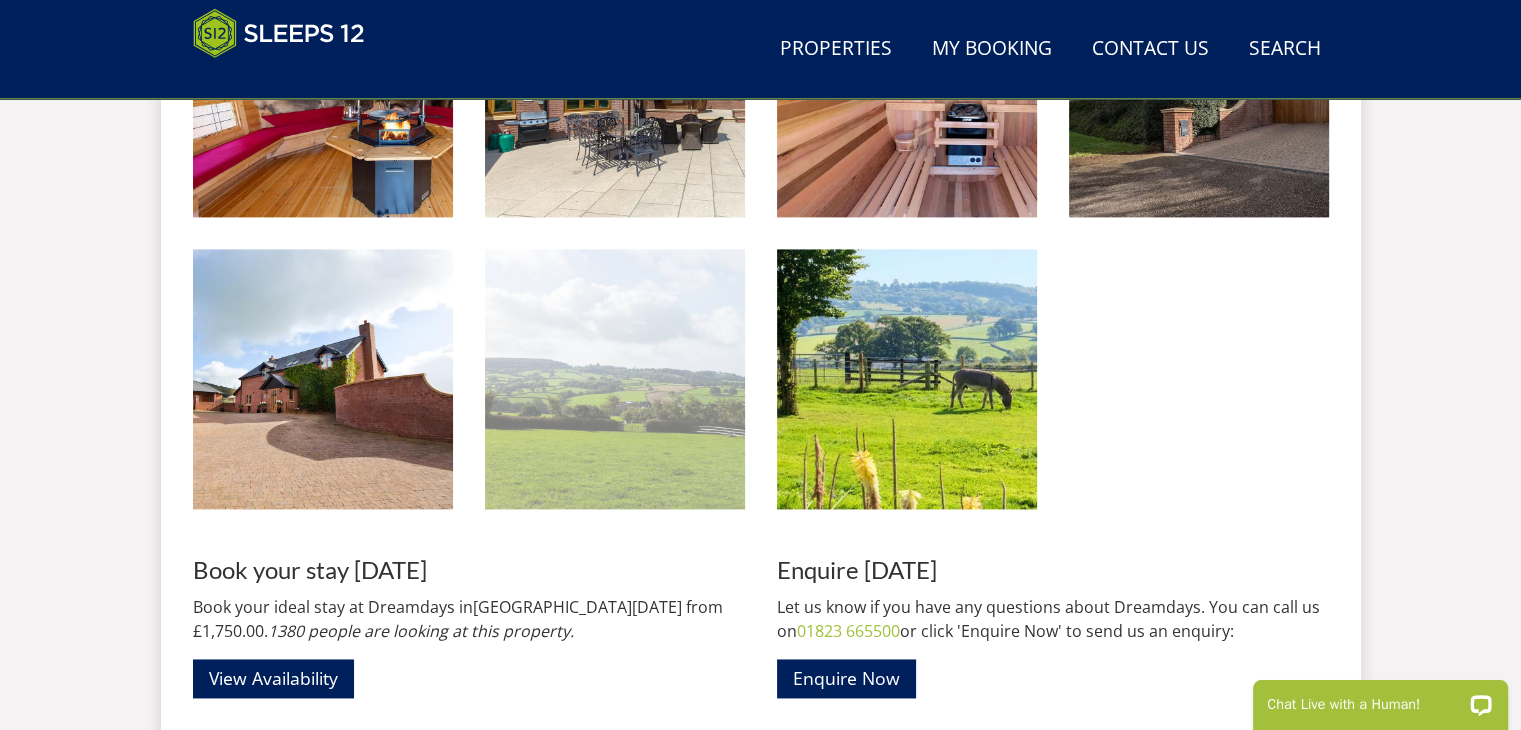 click at bounding box center (615, 379) 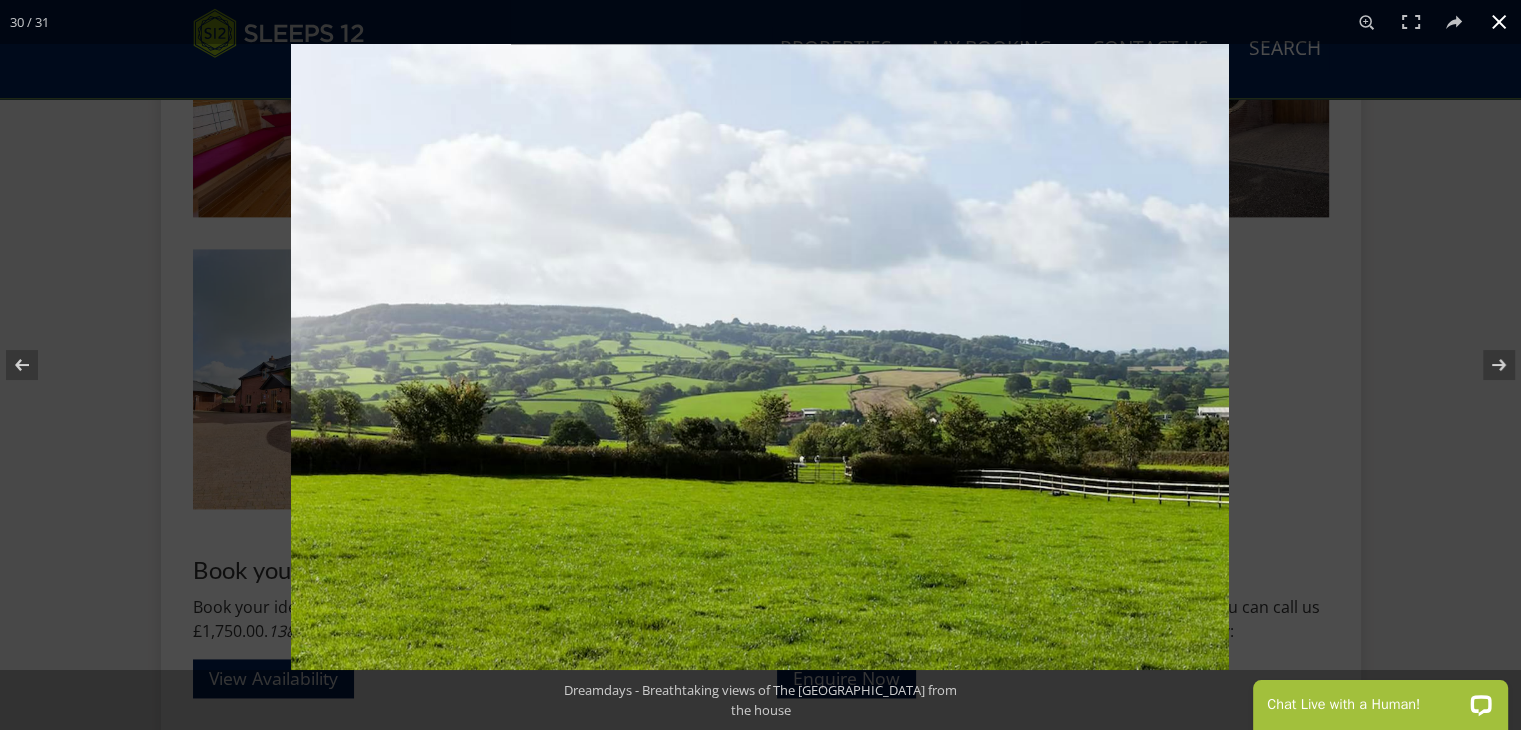 click at bounding box center (1051, 409) 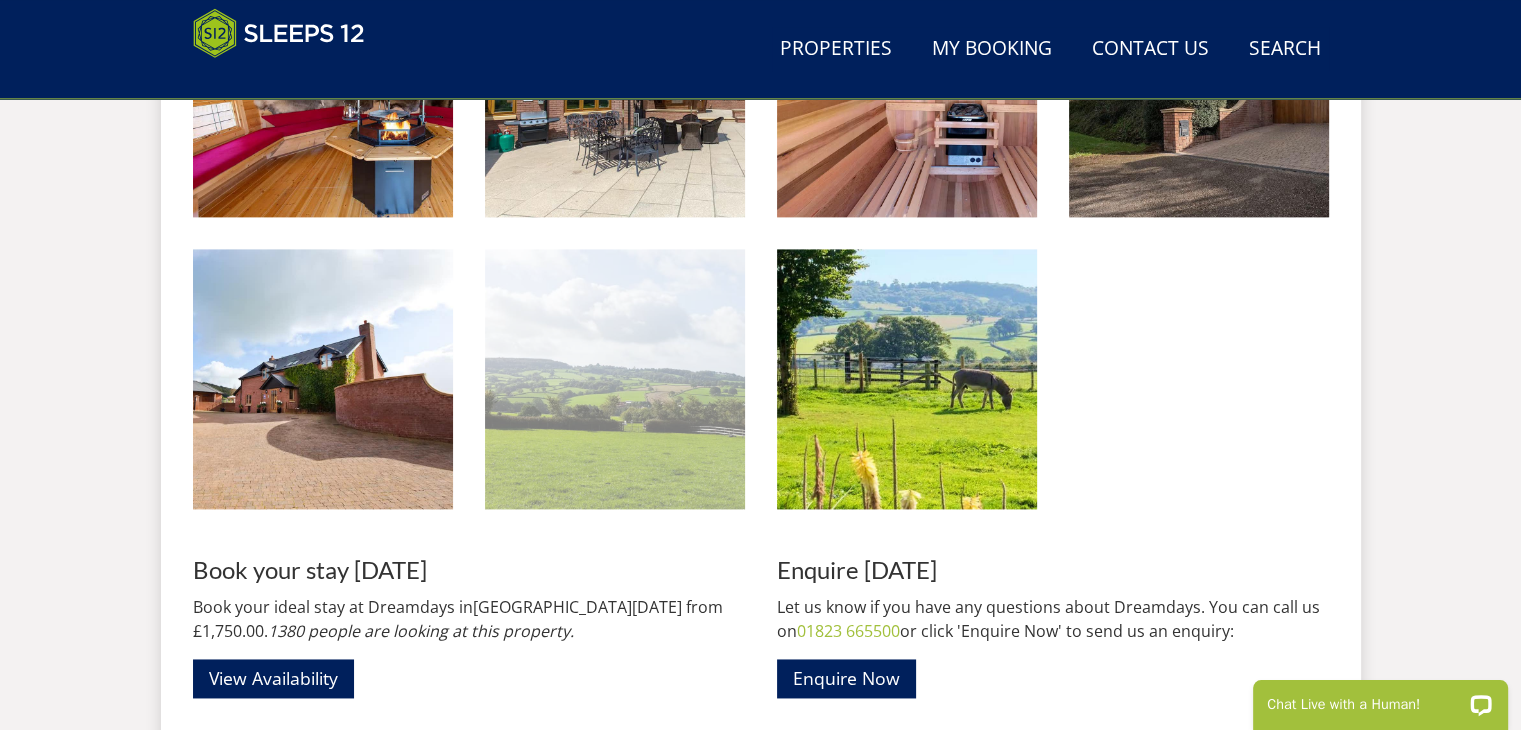 click at bounding box center [615, 379] 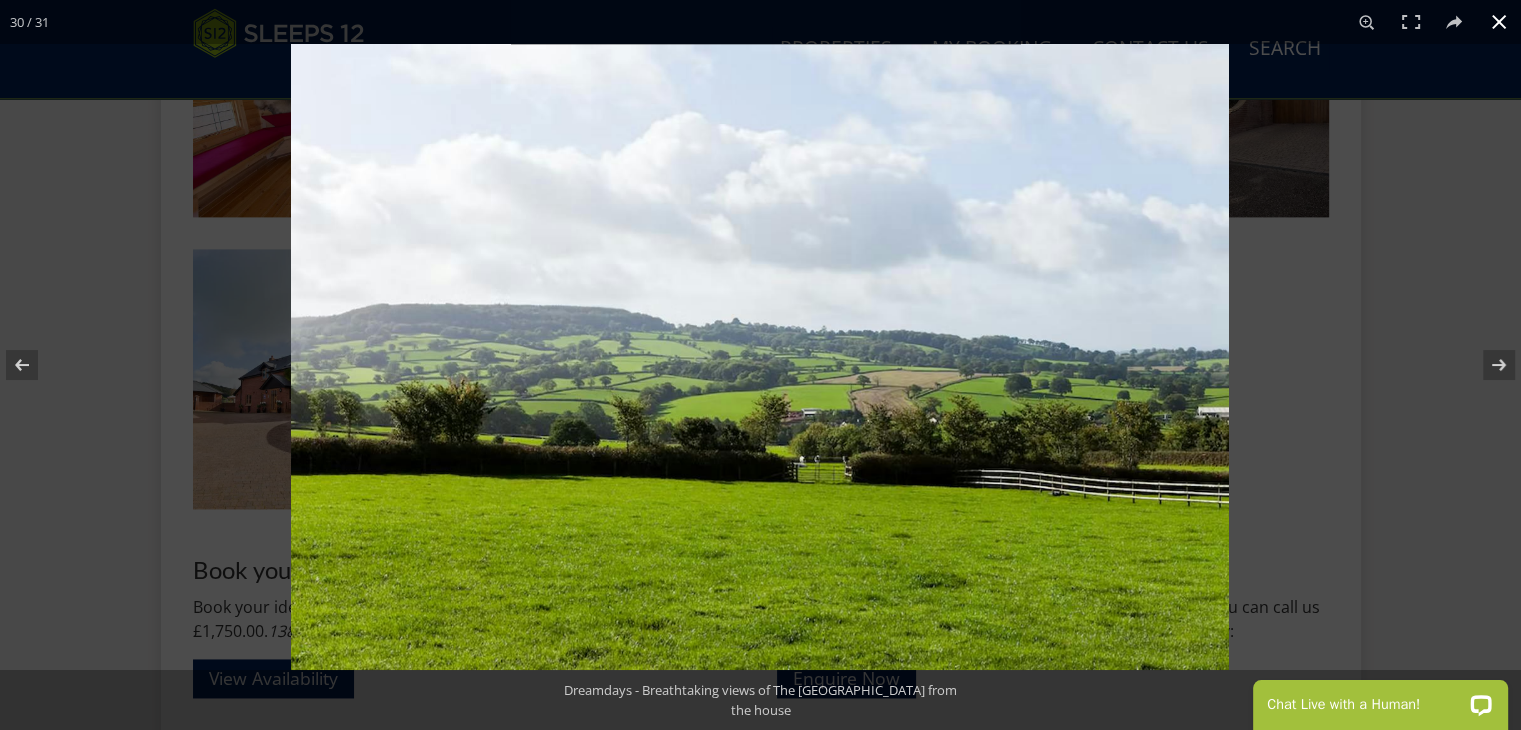 click at bounding box center (1051, 409) 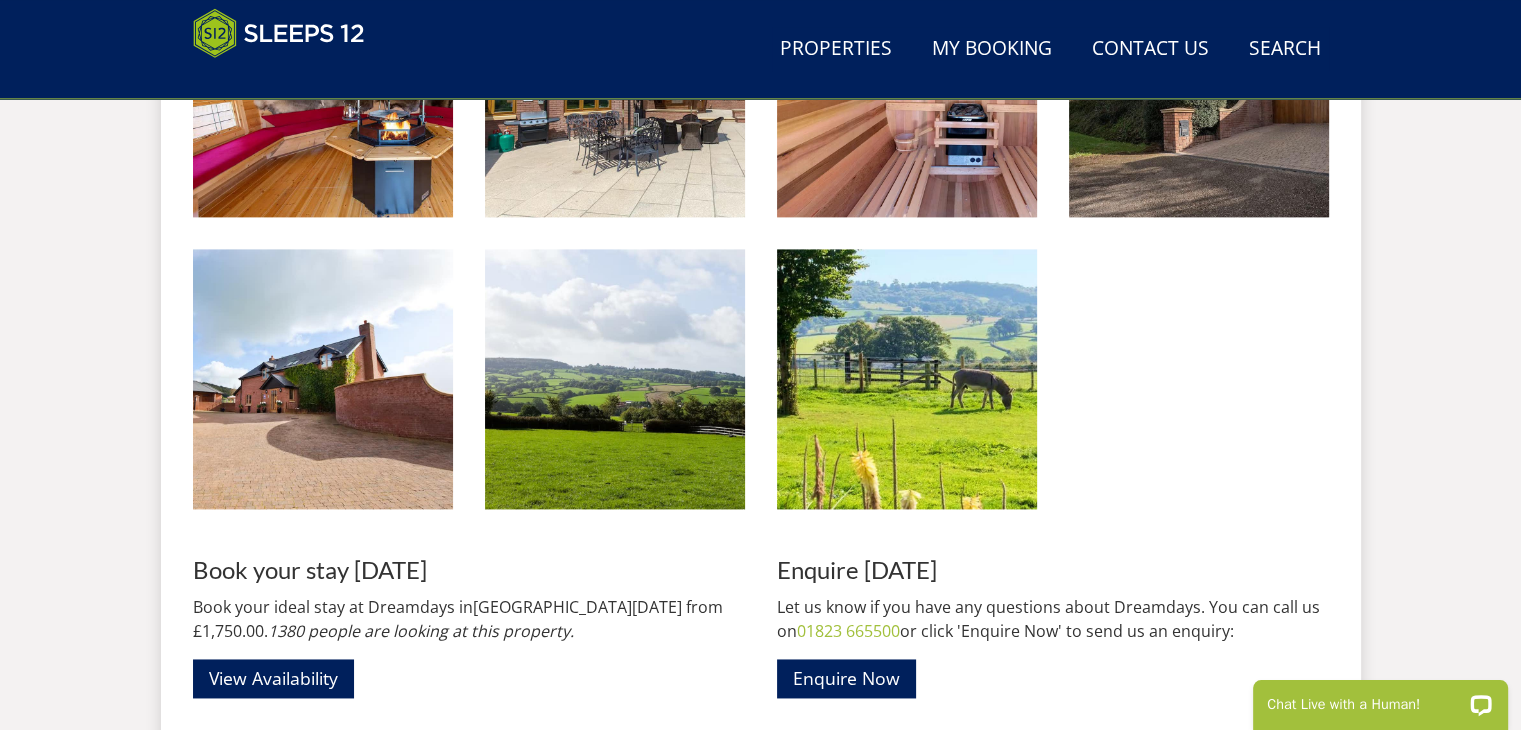 scroll, scrollTop: 2549, scrollLeft: 0, axis: vertical 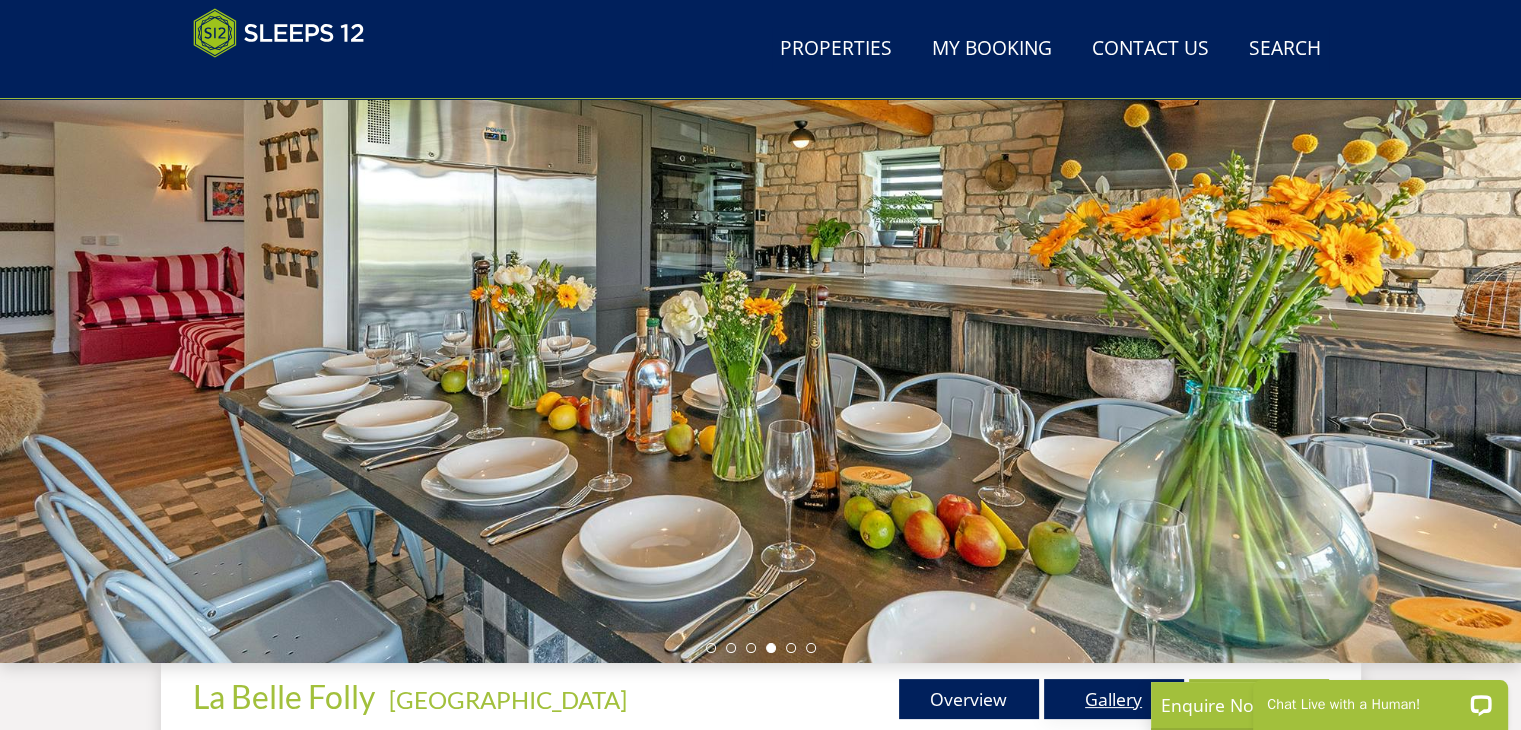 click on "Gallery" at bounding box center (1114, 699) 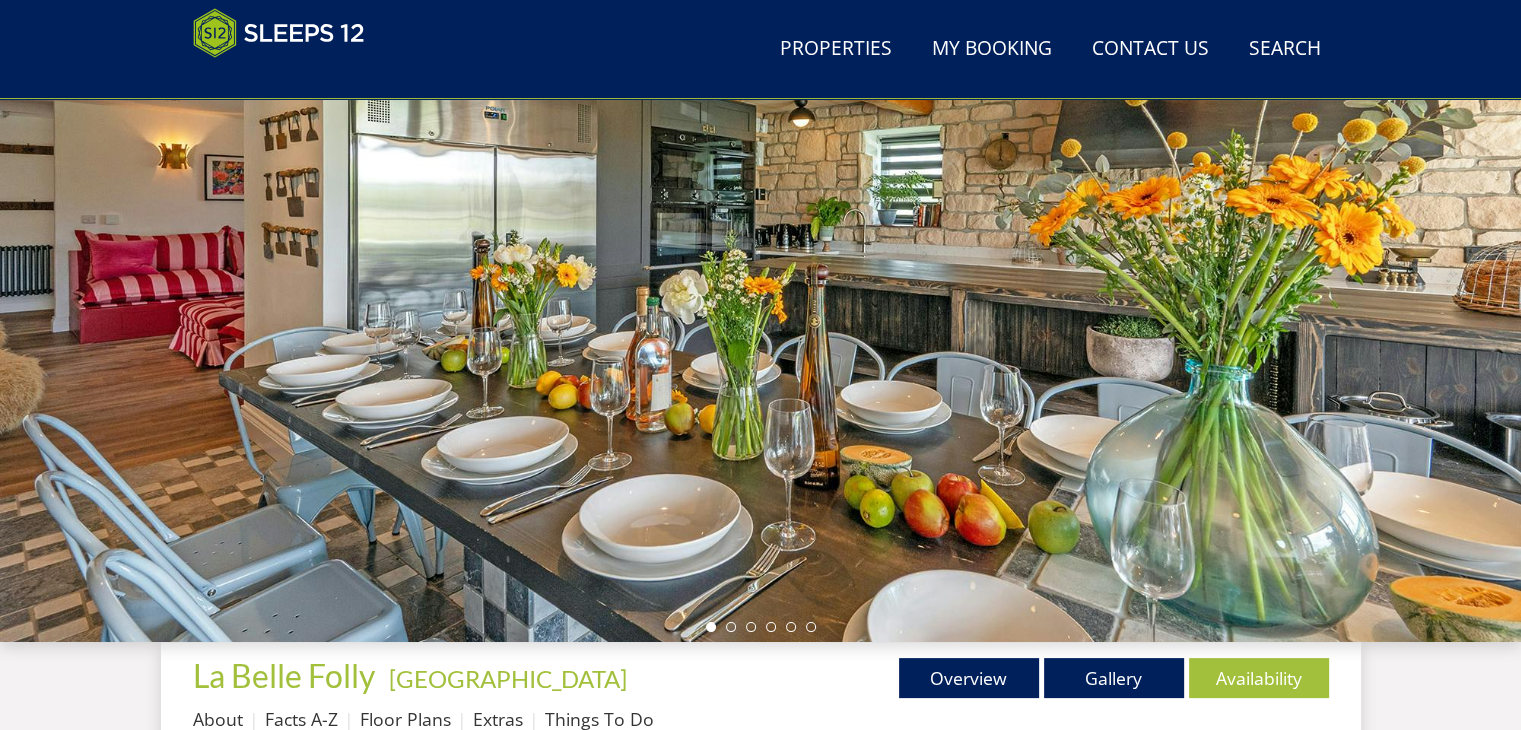 scroll, scrollTop: 112, scrollLeft: 0, axis: vertical 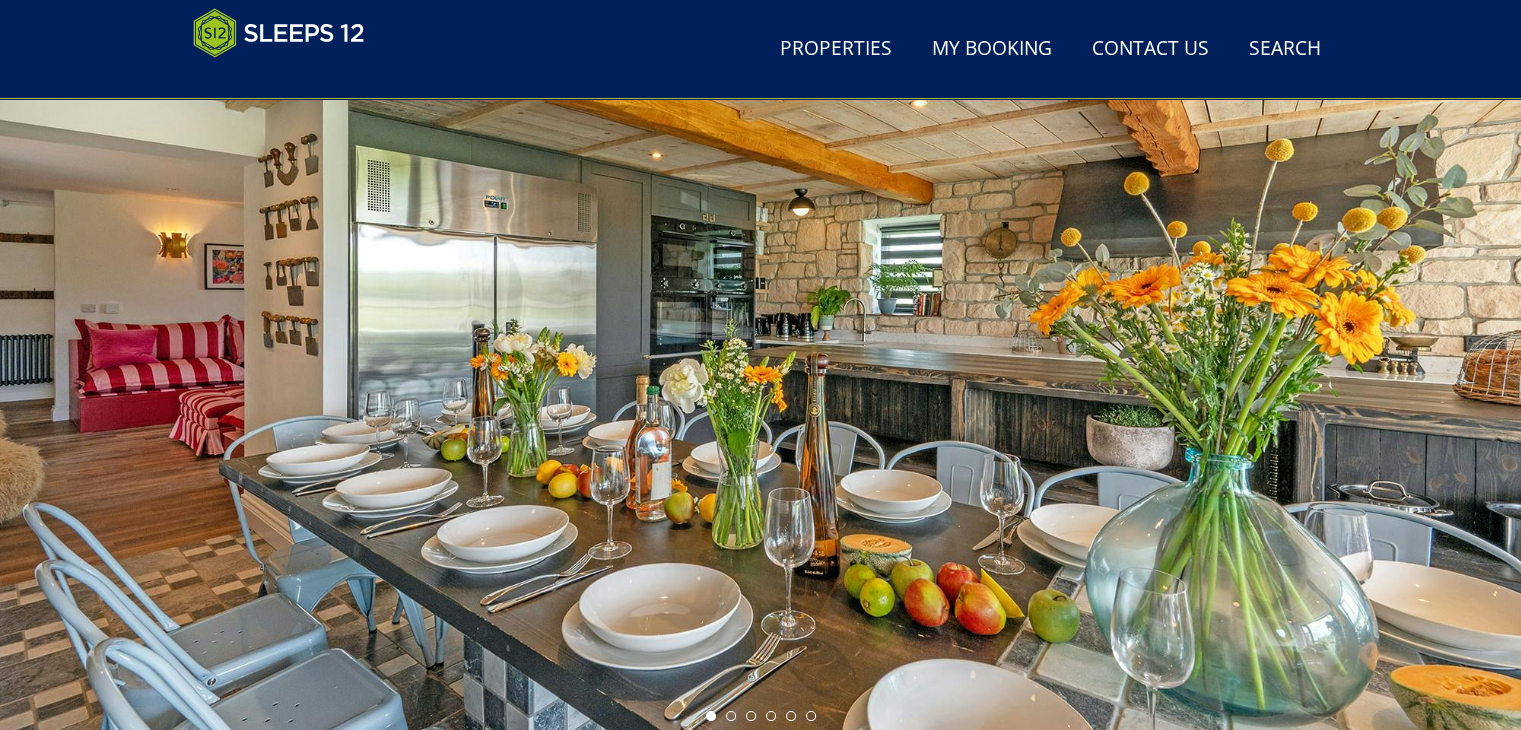 click at bounding box center [760, 381] 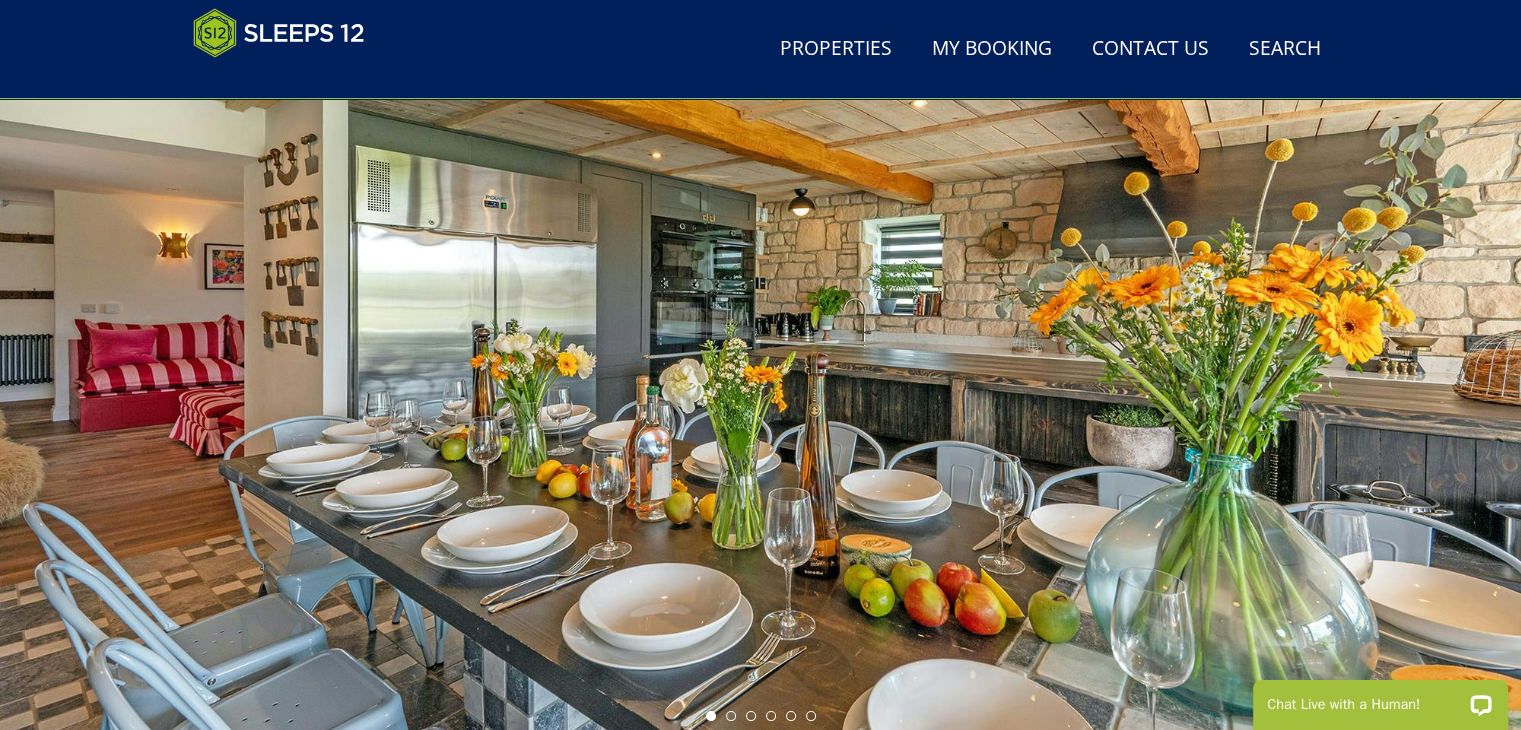 scroll, scrollTop: 0, scrollLeft: 0, axis: both 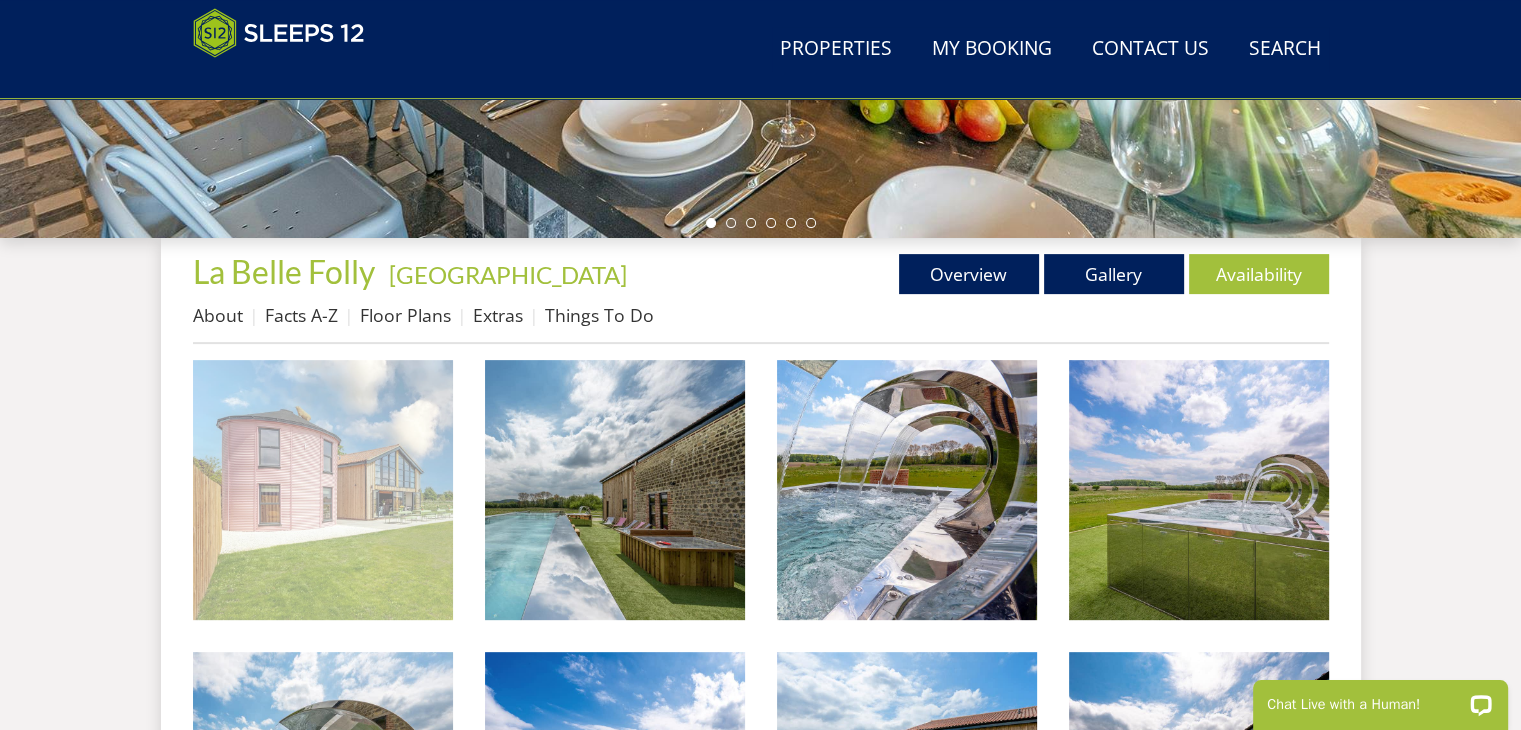 click at bounding box center (323, 490) 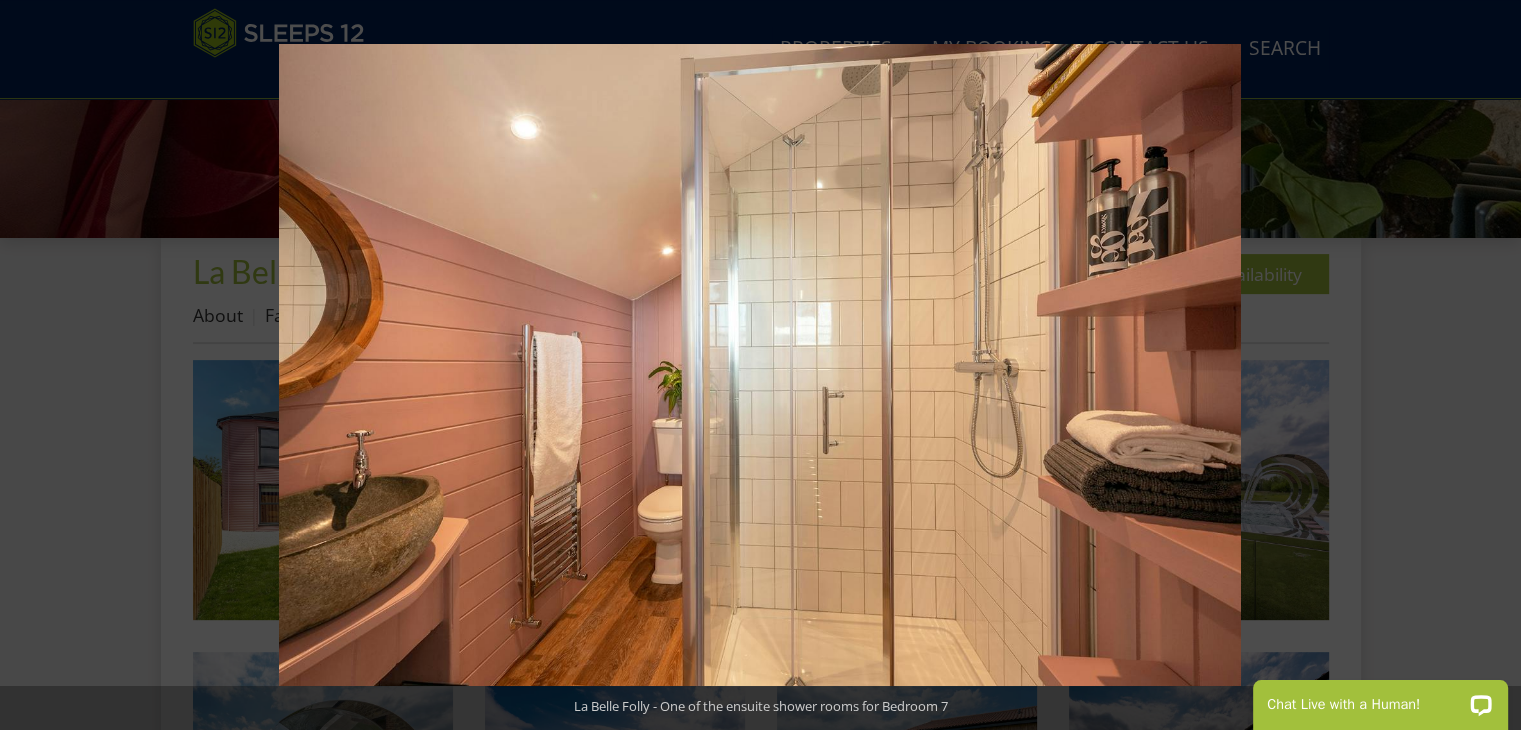 click at bounding box center [1486, 365] 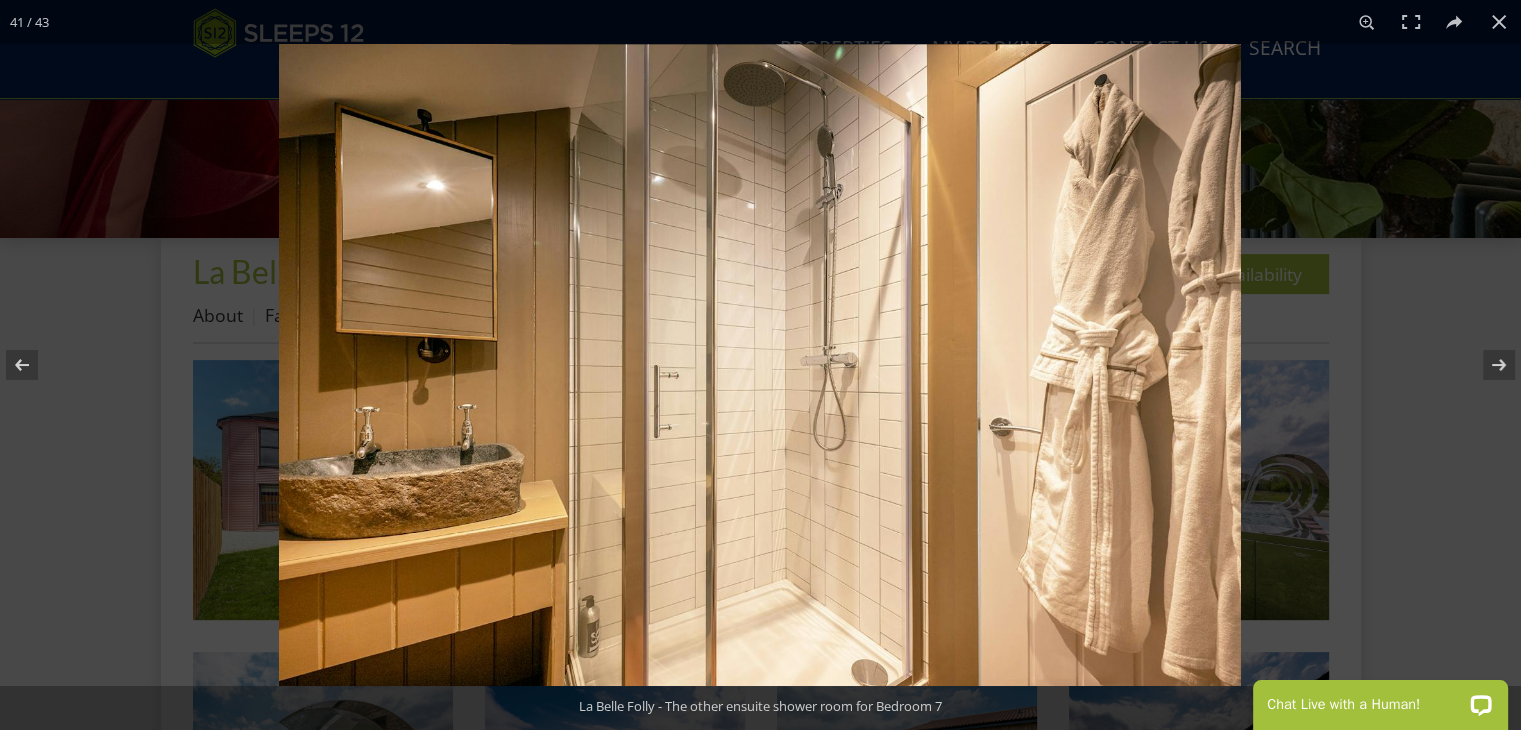 scroll, scrollTop: 1244, scrollLeft: 0, axis: vertical 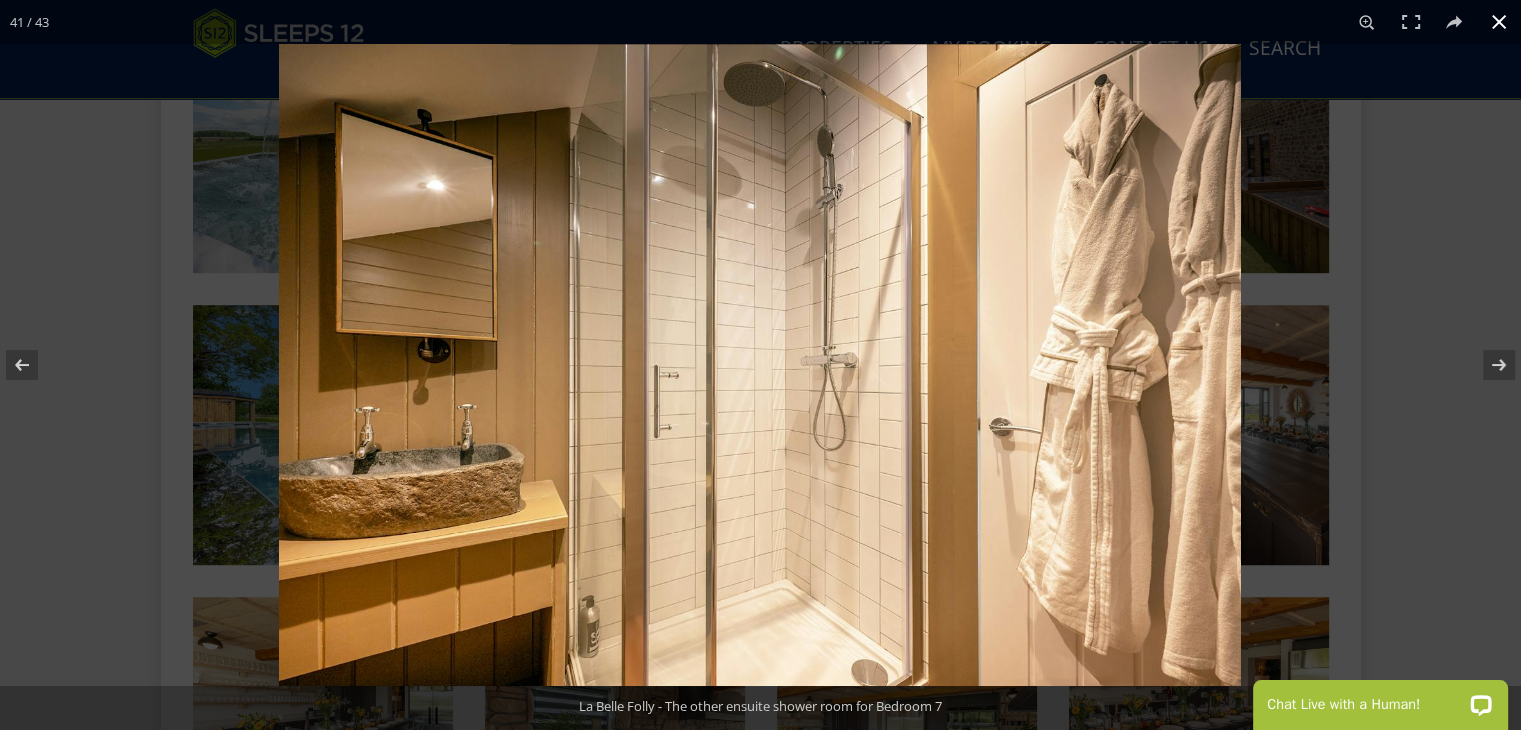 click at bounding box center (1039, 409) 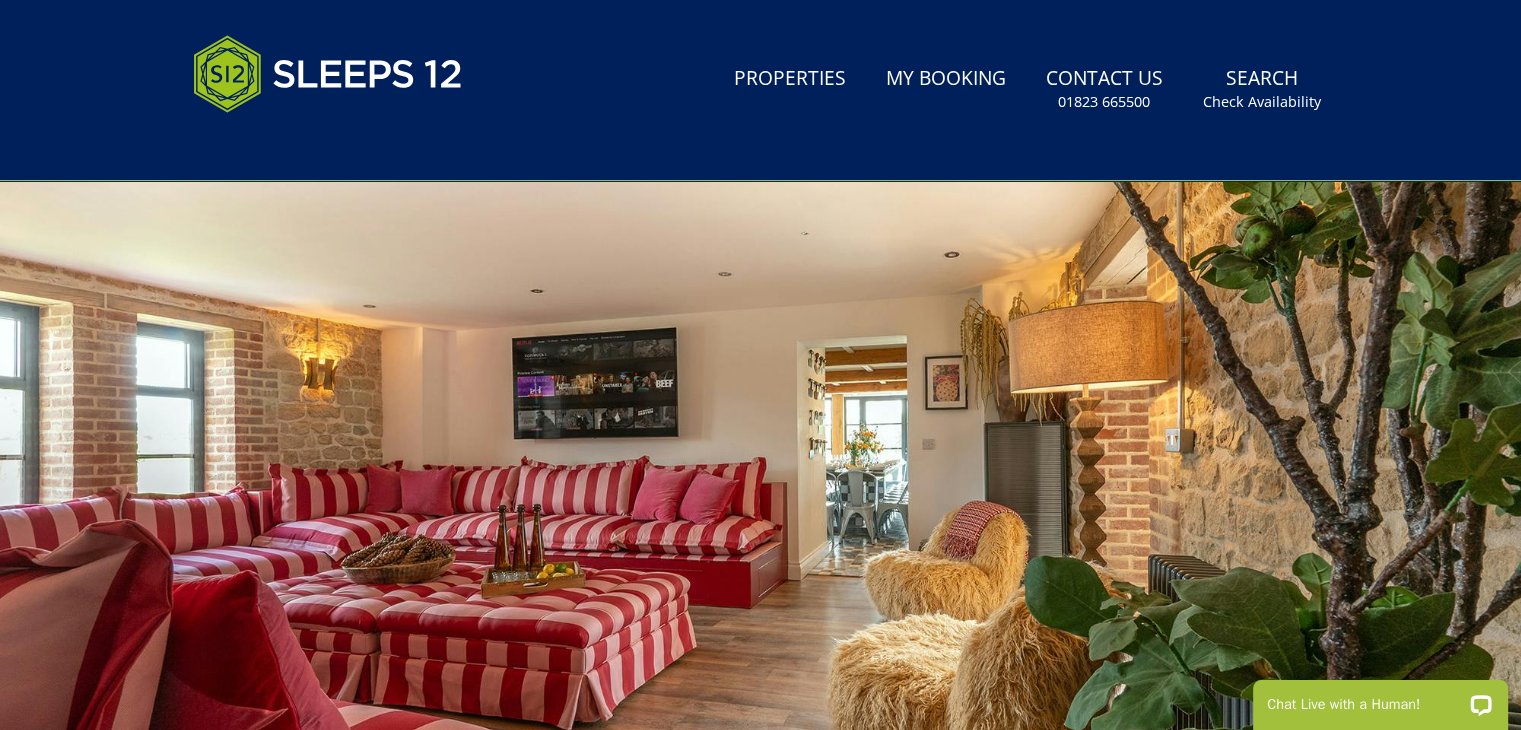 scroll, scrollTop: 0, scrollLeft: 0, axis: both 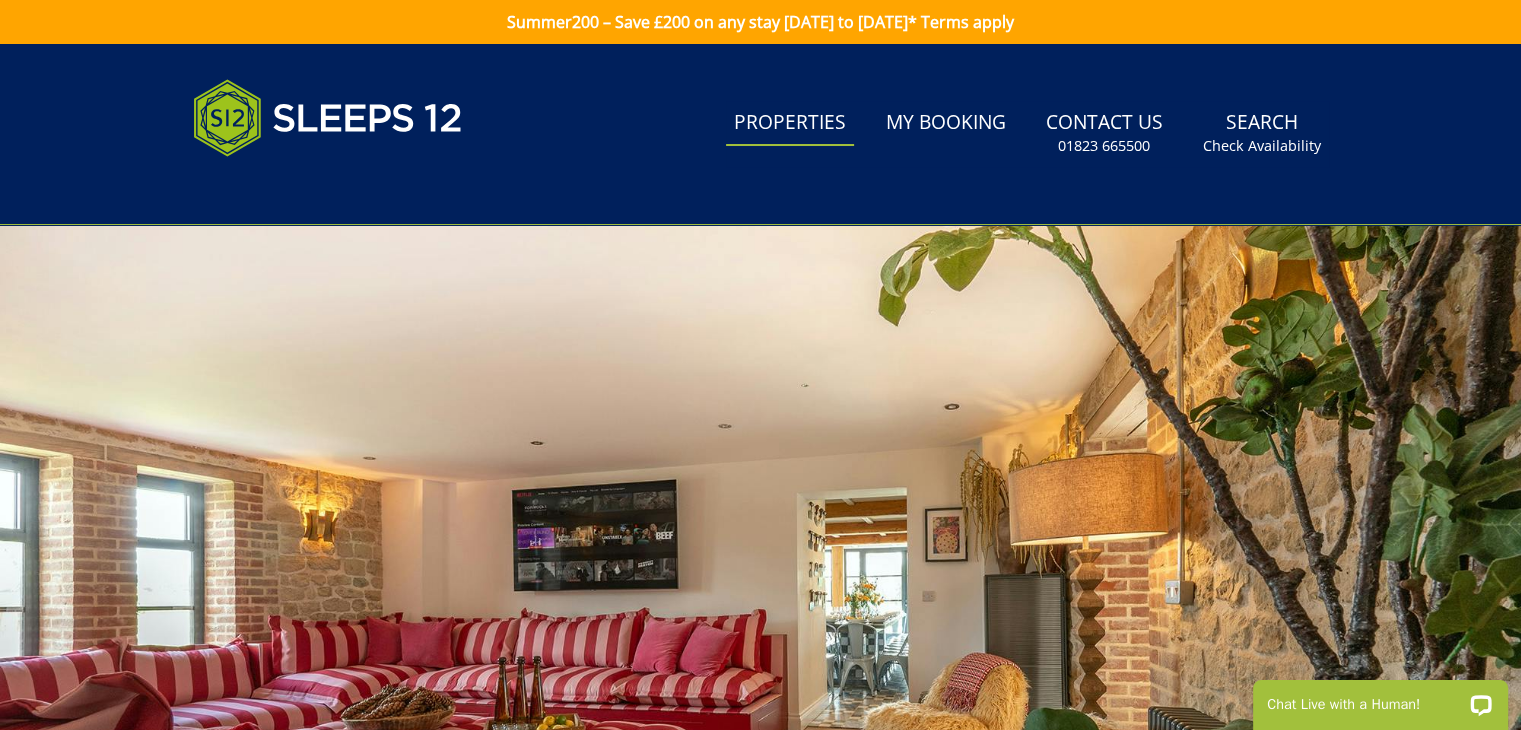 click on "Properties" at bounding box center [790, 123] 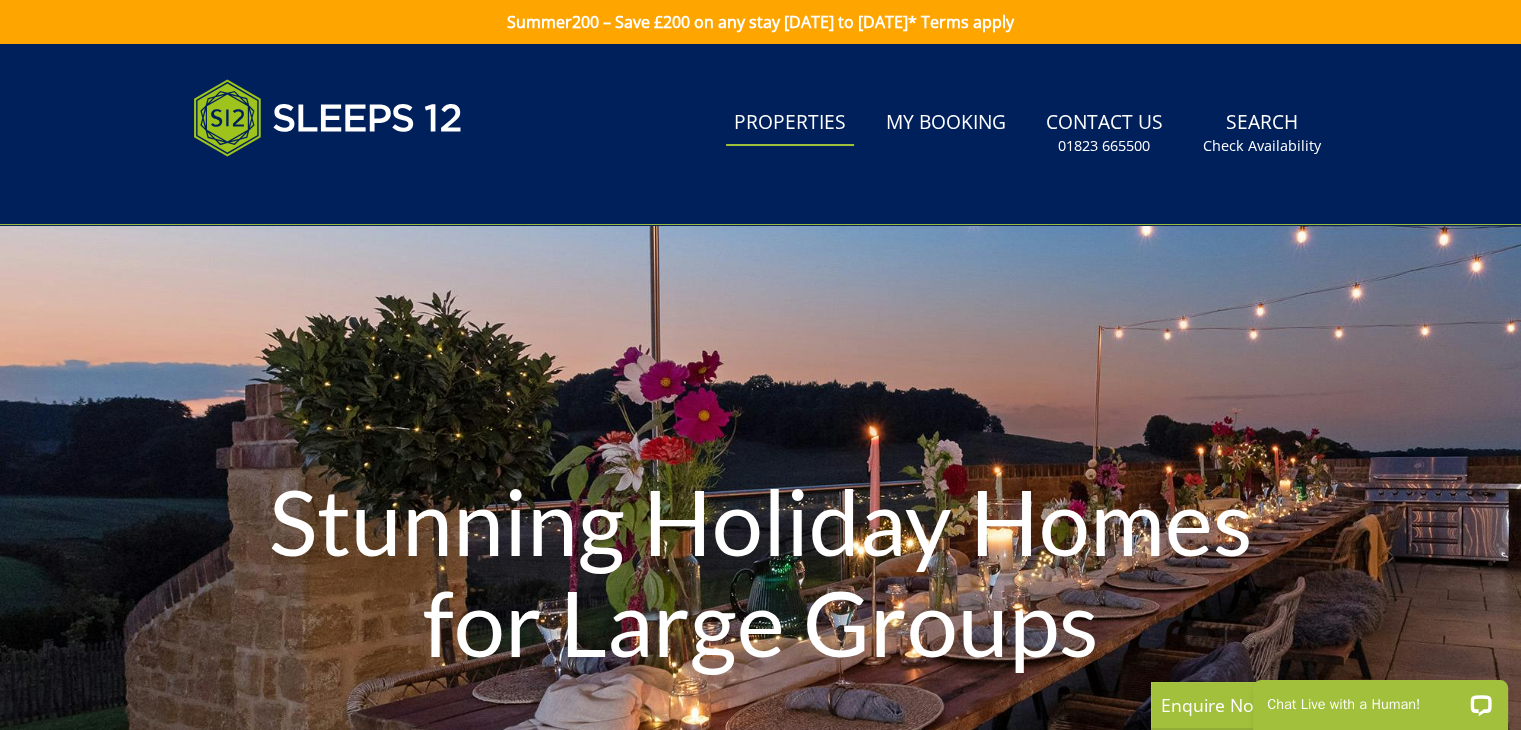 scroll, scrollTop: 0, scrollLeft: 0, axis: both 